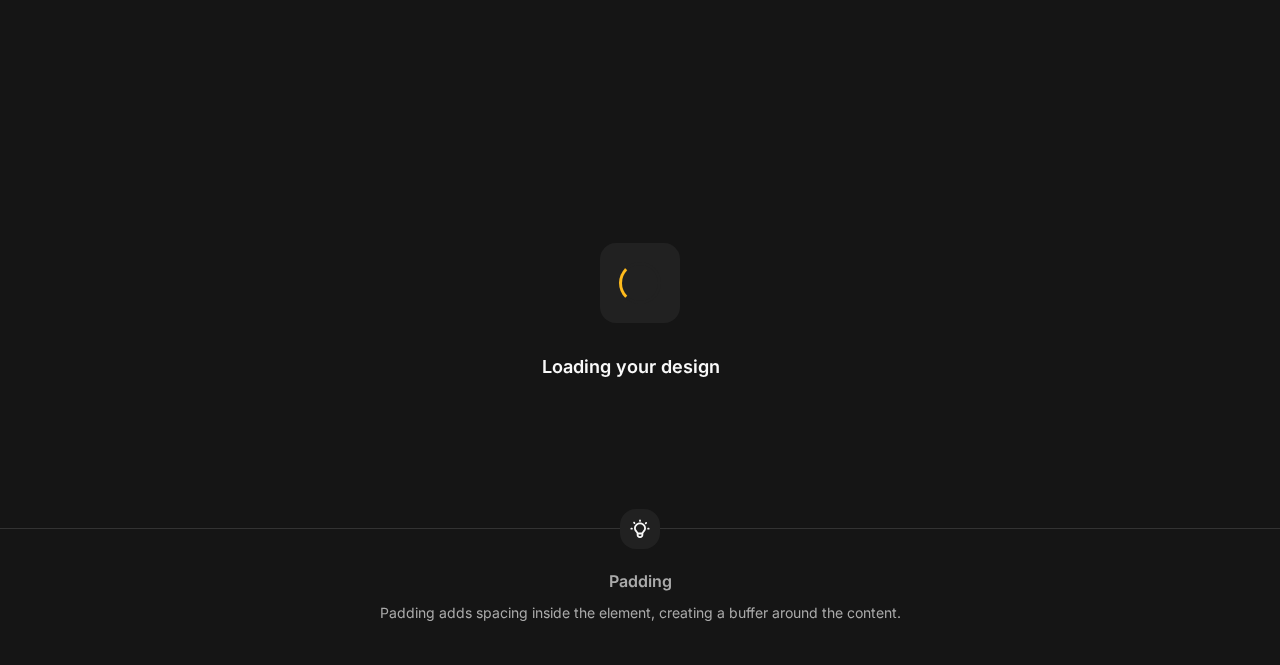 scroll, scrollTop: 0, scrollLeft: 0, axis: both 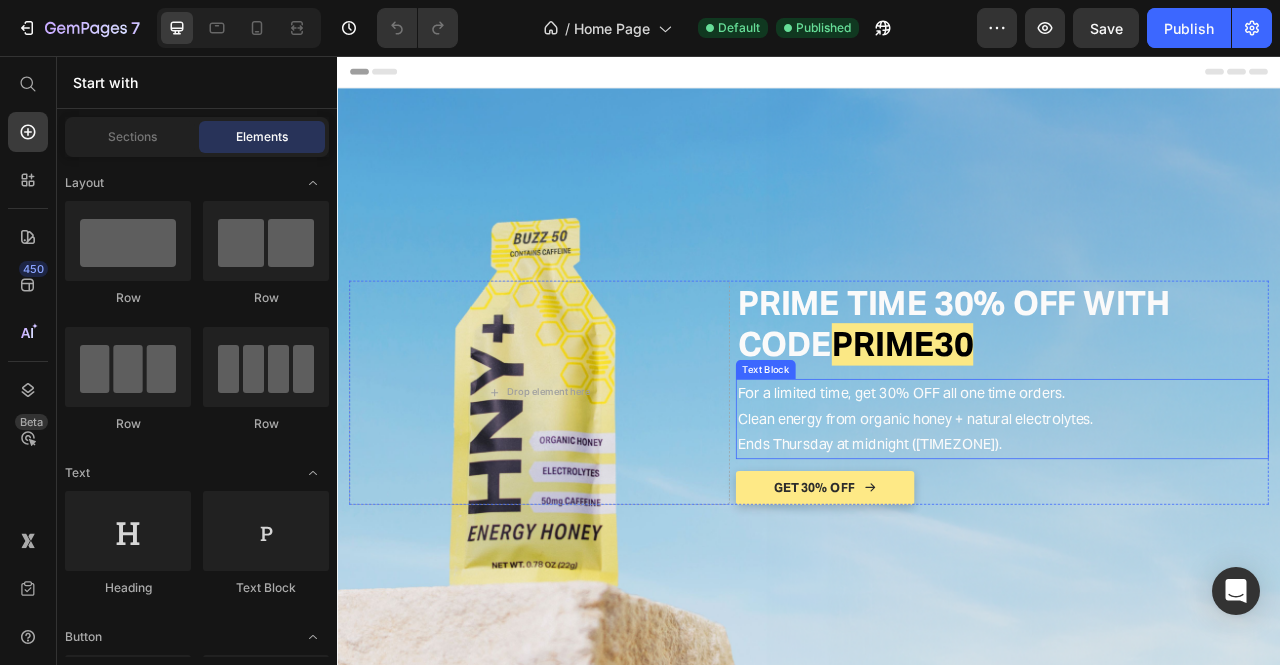 click on "PRIME TIME 30% OFF WITH CODE PRIME30 Heading For a limited time, get 30% OFF all one time orders. Clean energy from organic honey + natural electrolytes. Ends Thursday at midnight ([TIMEZONE]). Text Block
GET 30% OFF Button Row" at bounding box center (1183, 484) 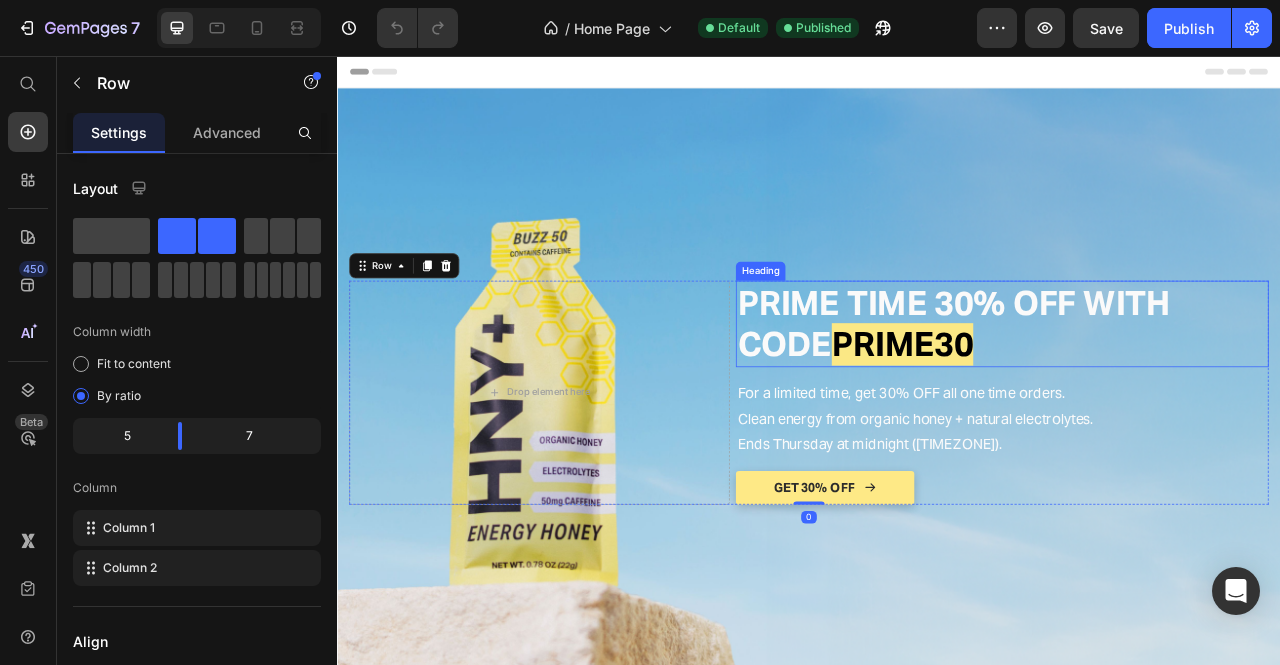 click on "PRIME30" at bounding box center [1056, 423] 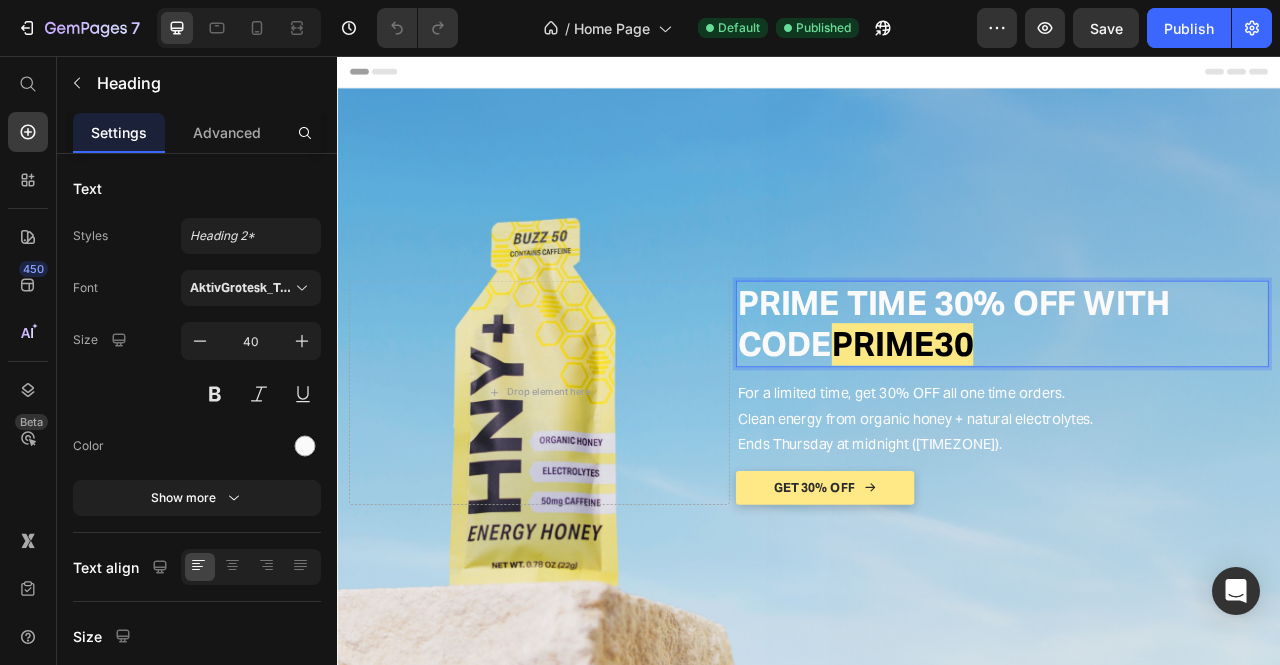 click on "PRIME30" at bounding box center (1056, 423) 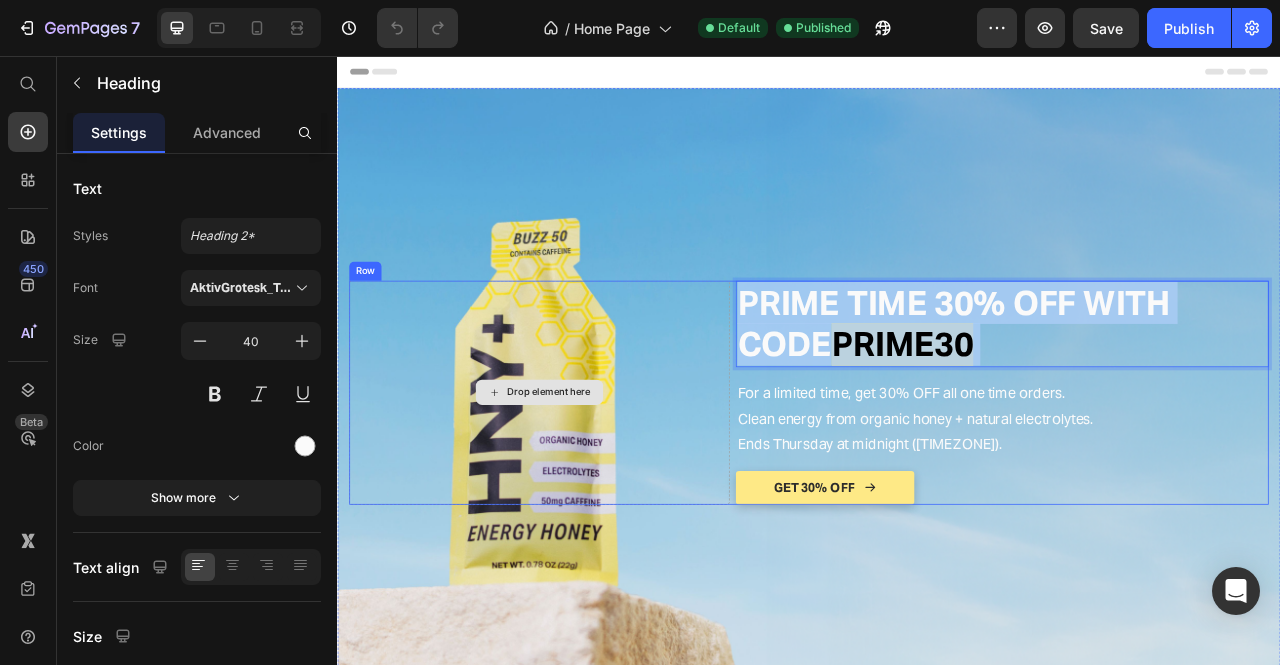 drag, startPoint x: 1166, startPoint y: 415, endPoint x: 798, endPoint y: 366, distance: 371.2479 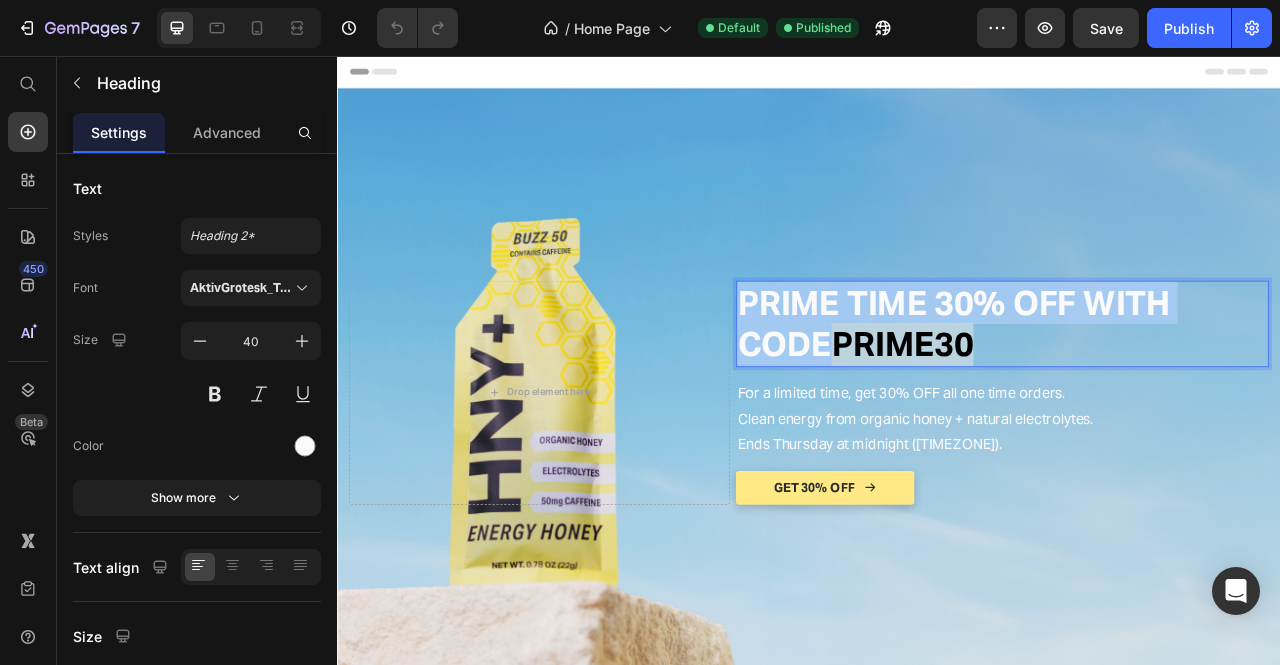 drag, startPoint x: 1154, startPoint y: 416, endPoint x: 843, endPoint y: 338, distance: 320.6322 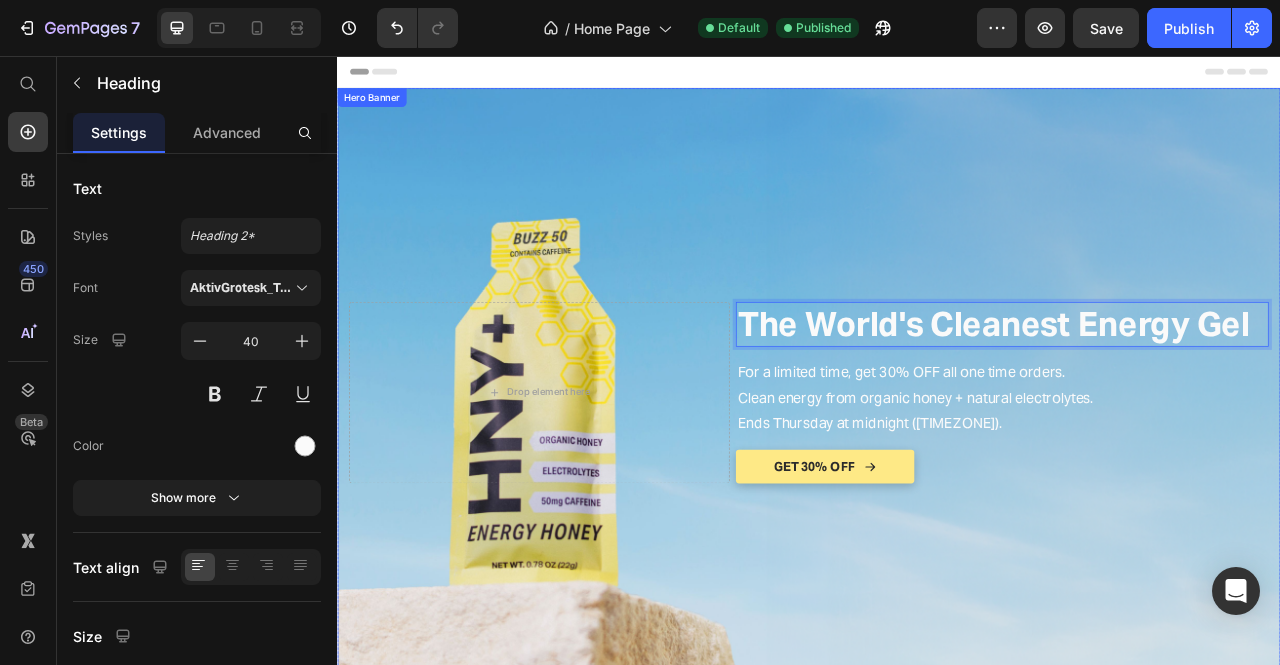 click at bounding box center [937, 484] 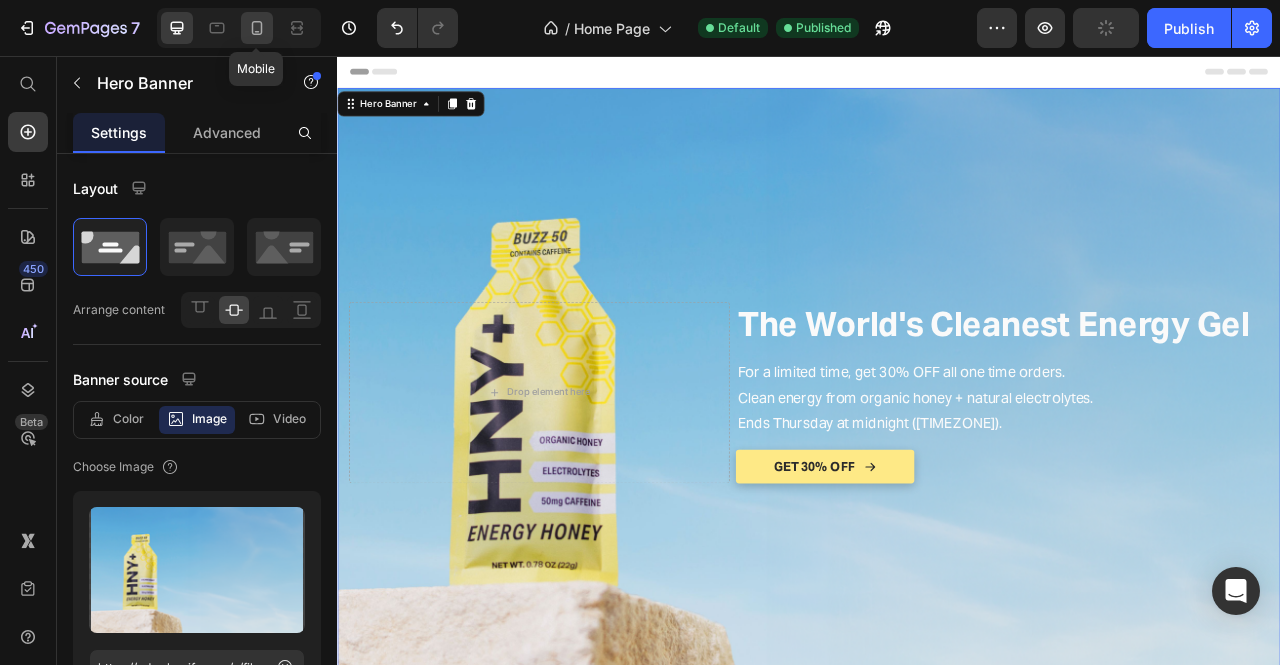 click 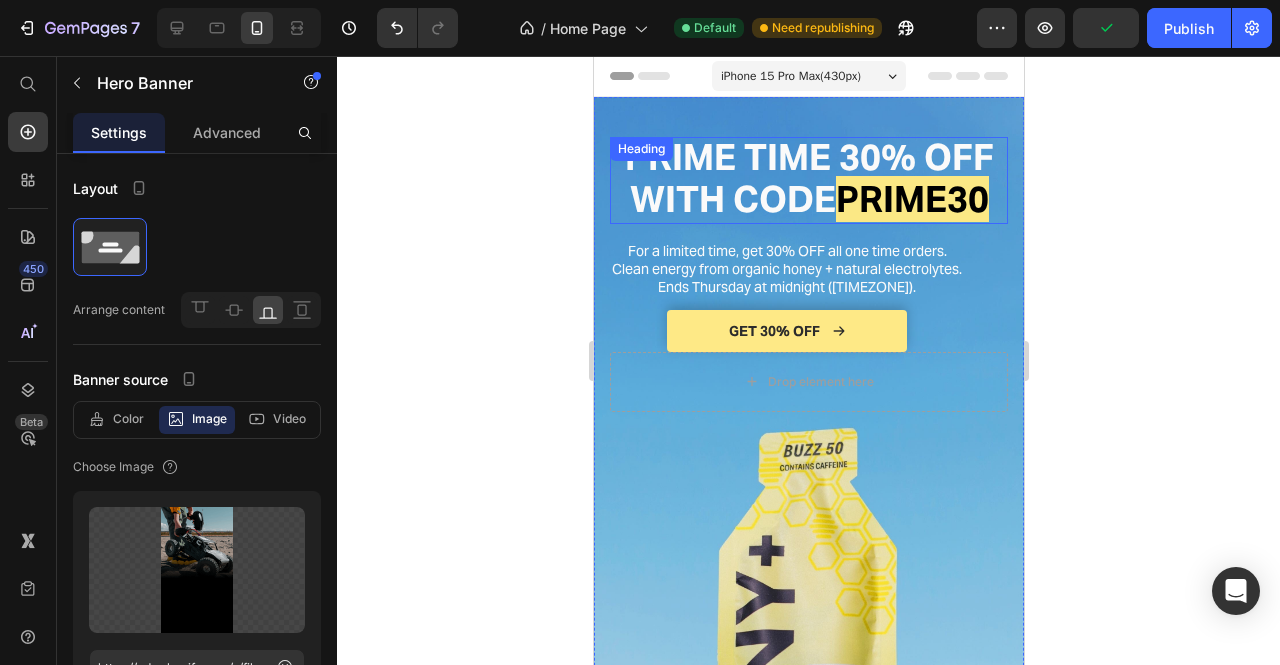 click on "PRIME TIME 30% OFF WITH CODE" at bounding box center [808, 178] 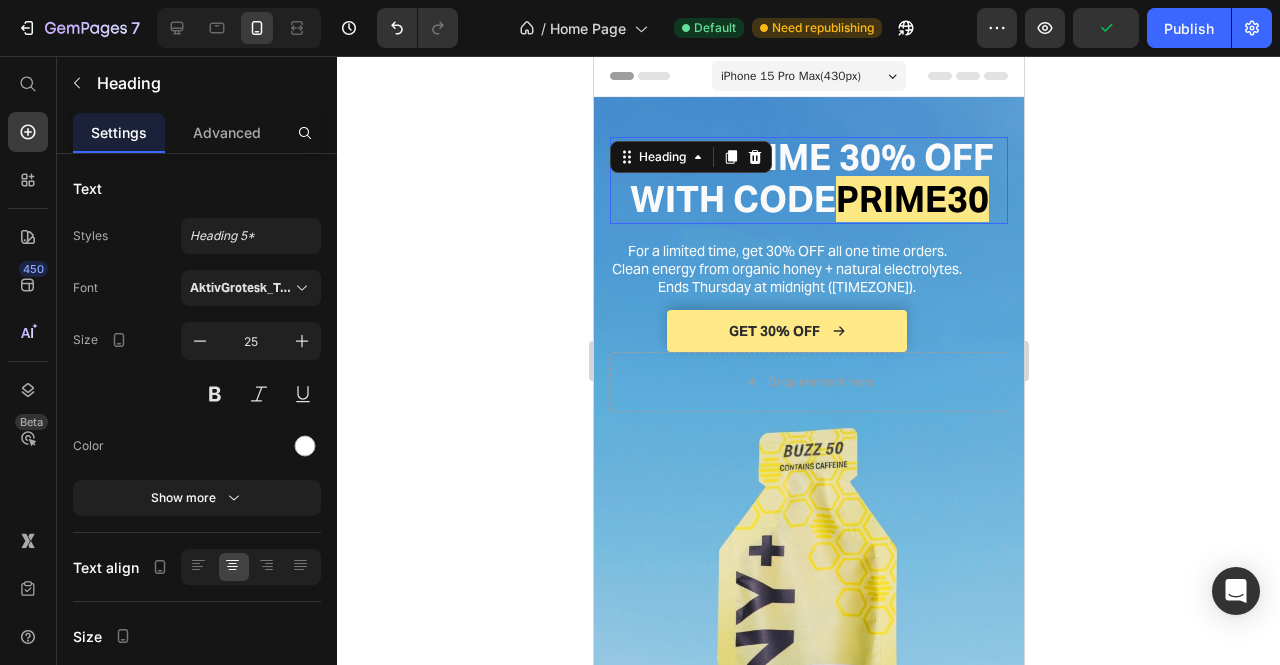 click at bounding box center [754, 157] 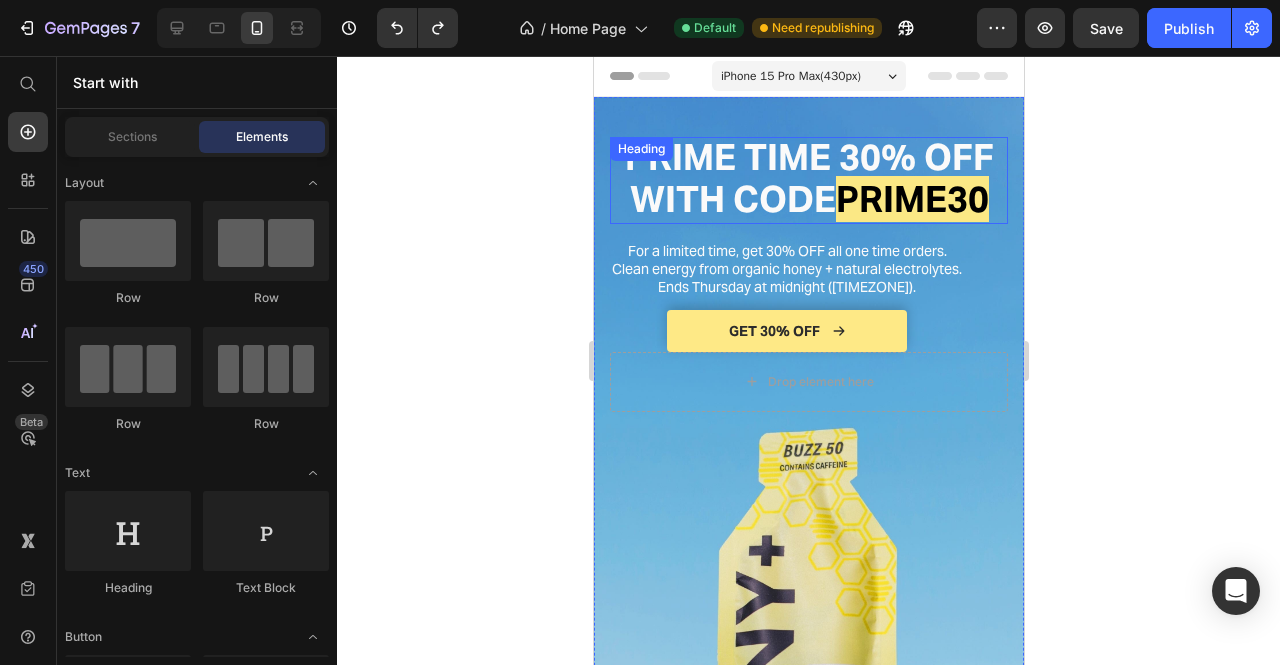click on "PRIME TIME 30% OFF WITH CODE" at bounding box center [808, 178] 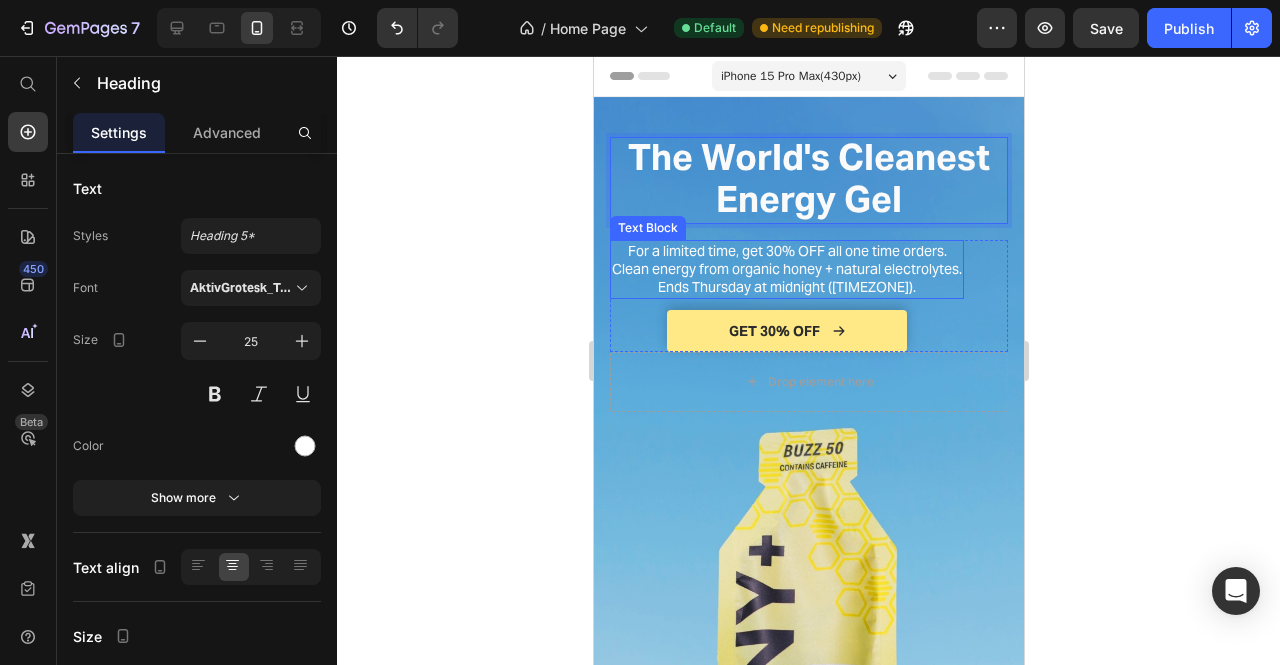 click on "For a limited time, get 30% OFF all one time orders. Clean energy from organic honey + natural electrolytes. Ends Thursday at midnight ([TIMEZONE])." at bounding box center (786, 269) 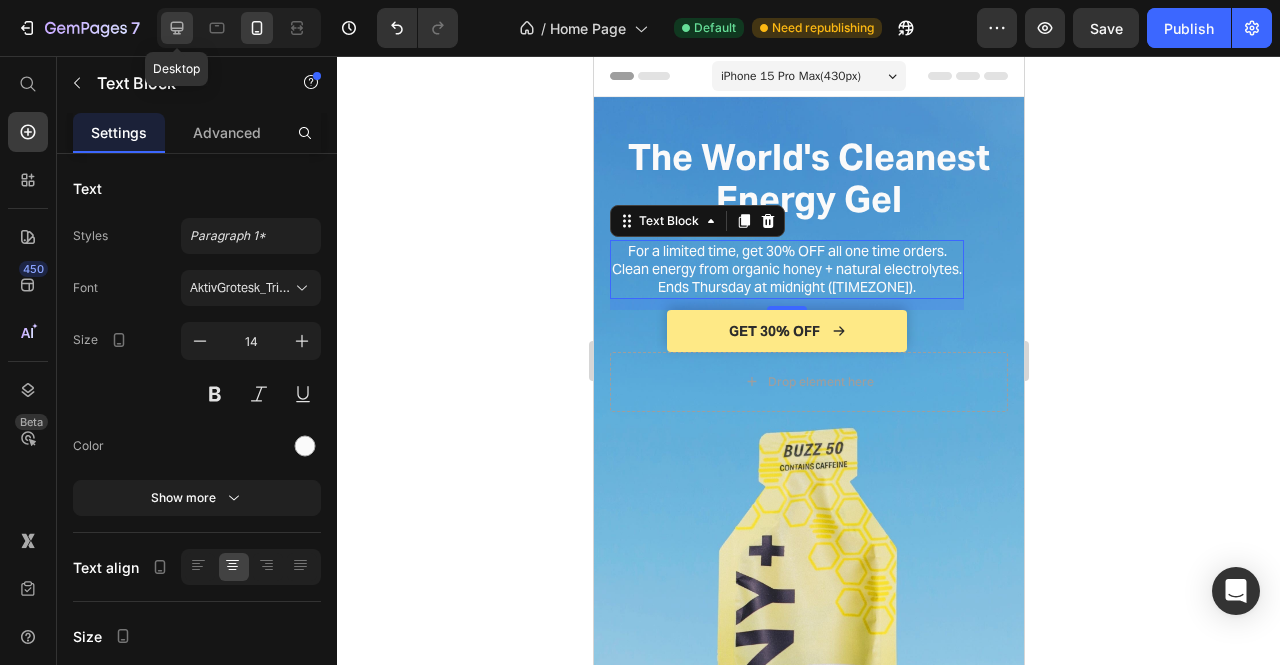 click 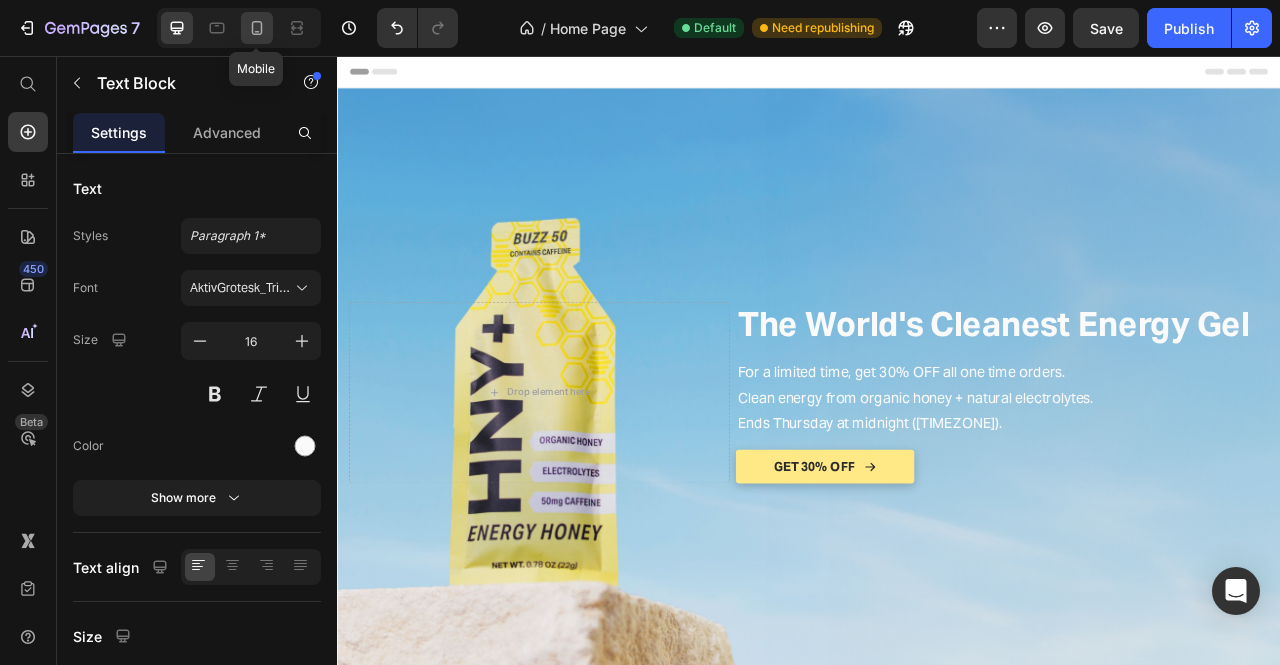 click 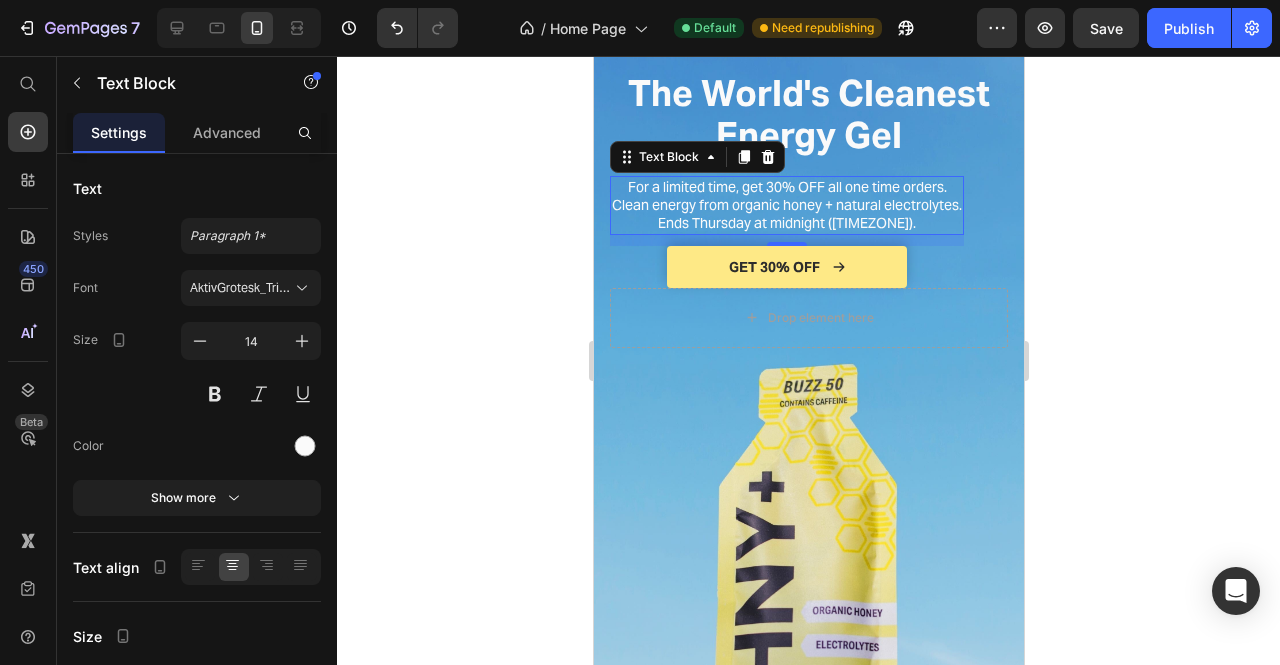 scroll, scrollTop: 114, scrollLeft: 0, axis: vertical 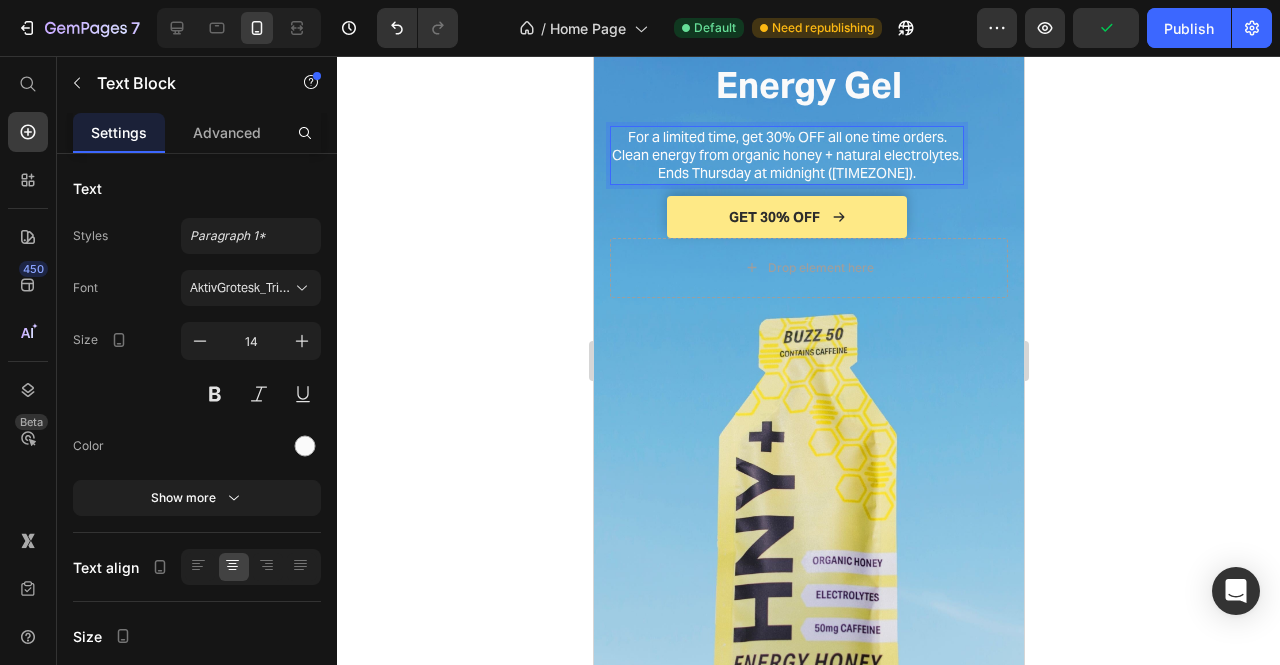 click on "For a limited time, get 30% OFF all one time orders. Clean energy from organic honey + natural electrolytes. Ends Thursday at midnight ([TIMEZONE])." at bounding box center [786, 155] 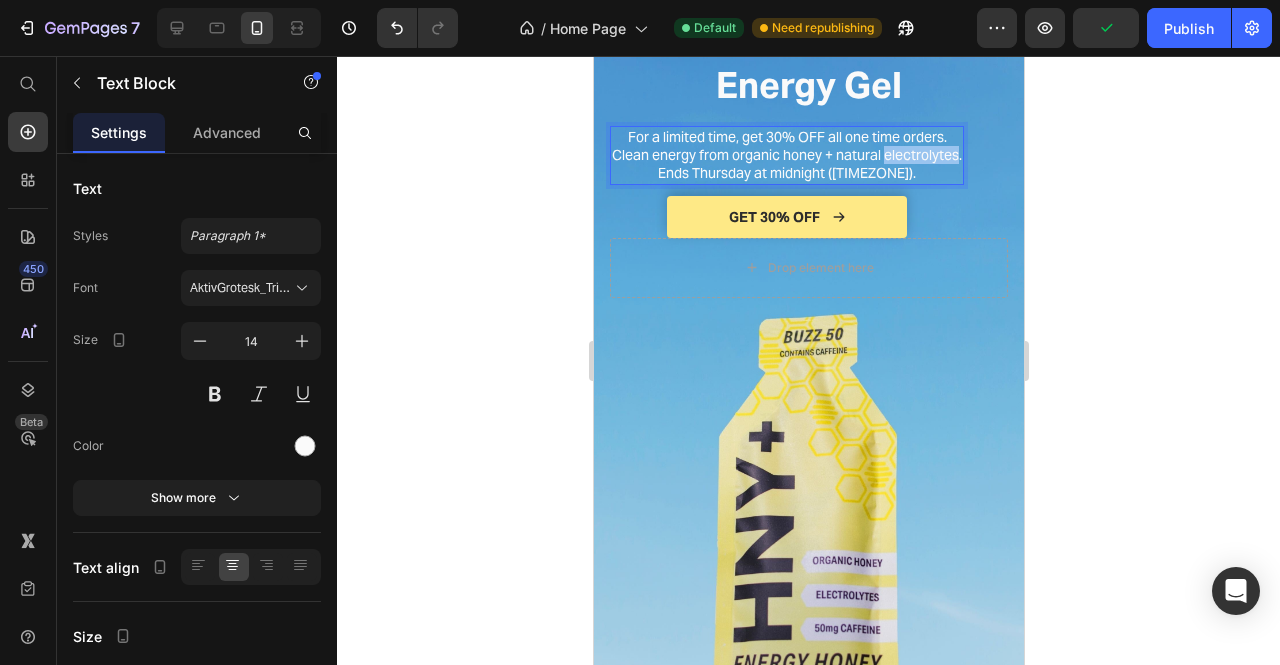 click on "For a limited time, get 30% OFF all one time orders. Clean energy from organic honey + natural electrolytes. Ends Thursday at midnight ([TIMEZONE])." at bounding box center [786, 155] 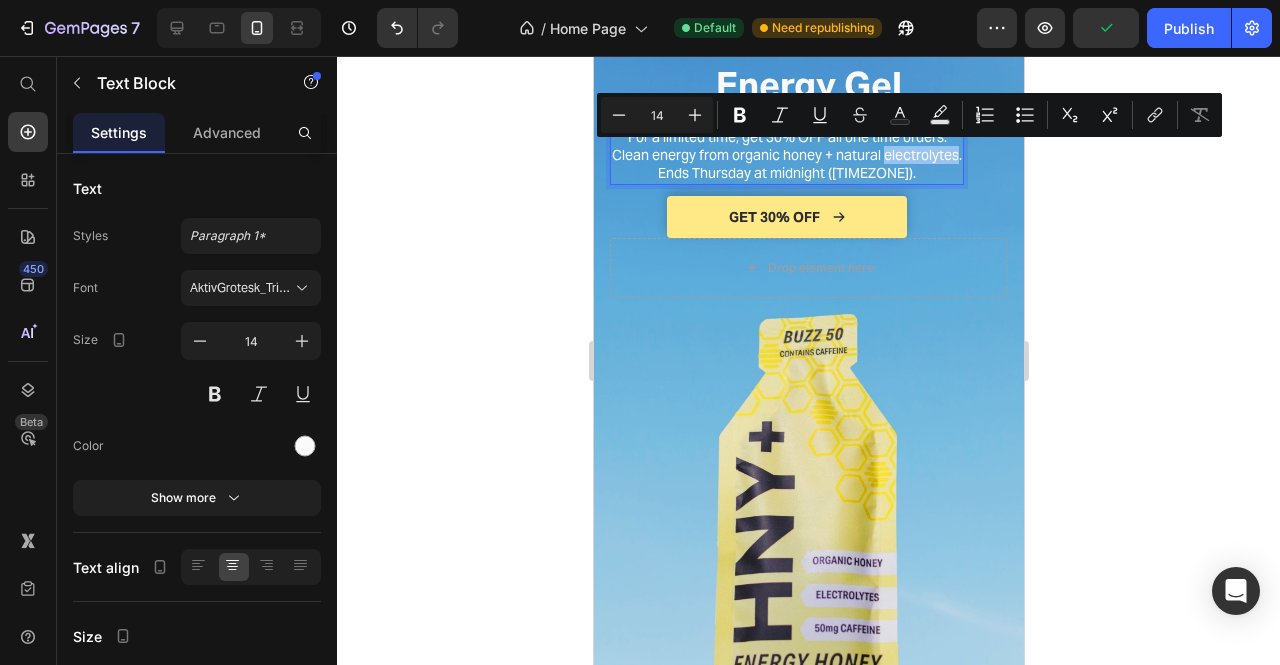 click on "For a limited time, get 30% OFF all one time orders. Clean energy from organic honey + natural electrolytes. Ends Thursday at midnight ([TIMEZONE])." at bounding box center [786, 155] 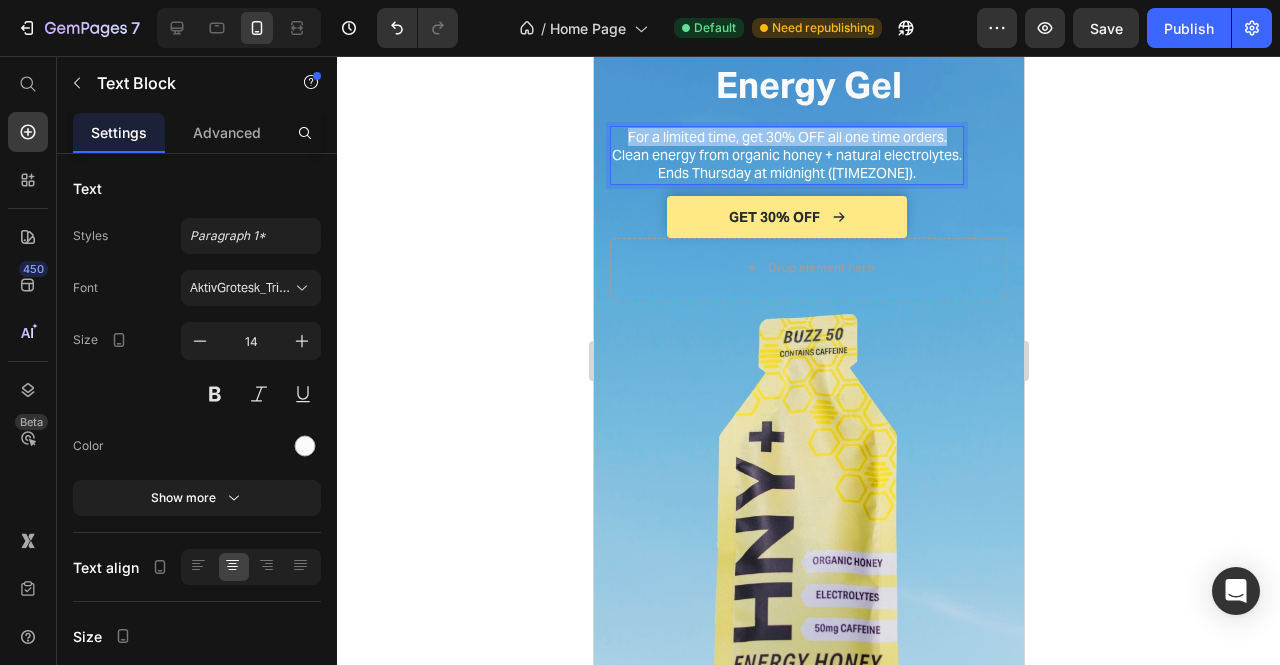 drag, startPoint x: 956, startPoint y: 141, endPoint x: 628, endPoint y: 131, distance: 328.1524 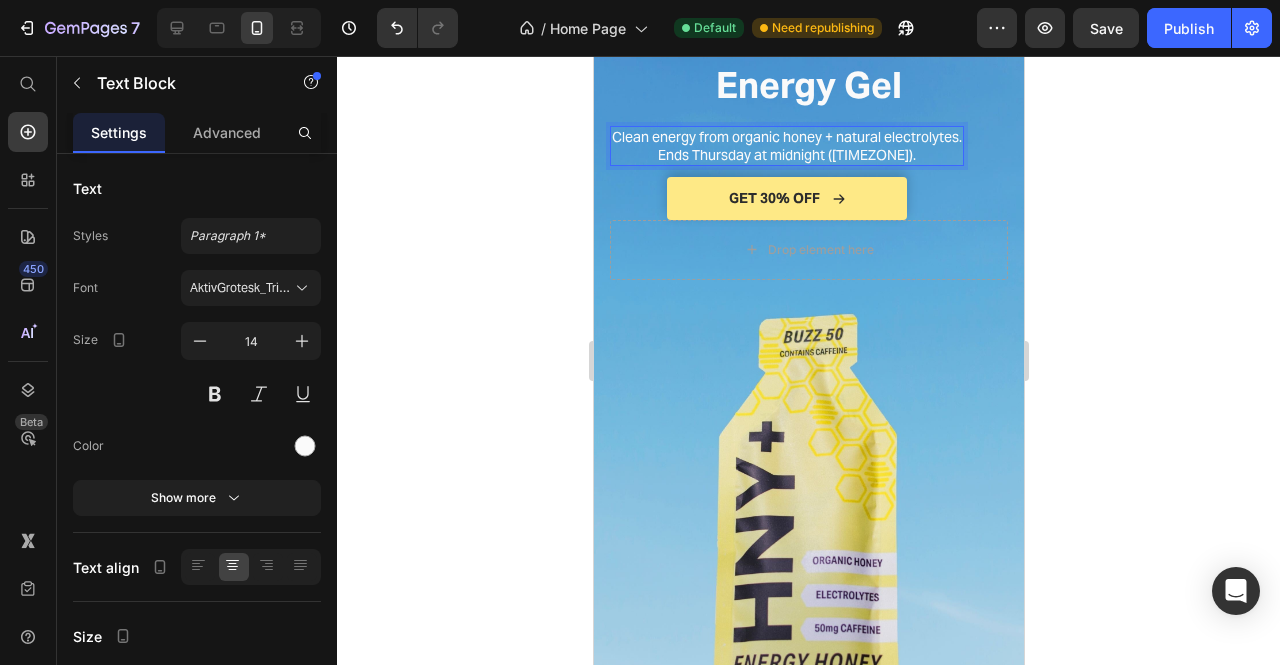 click on "Clean energy from organic honey + natural electrolytes. Ends Thursday at midnight ([TIMEZONE])." at bounding box center [786, 146] 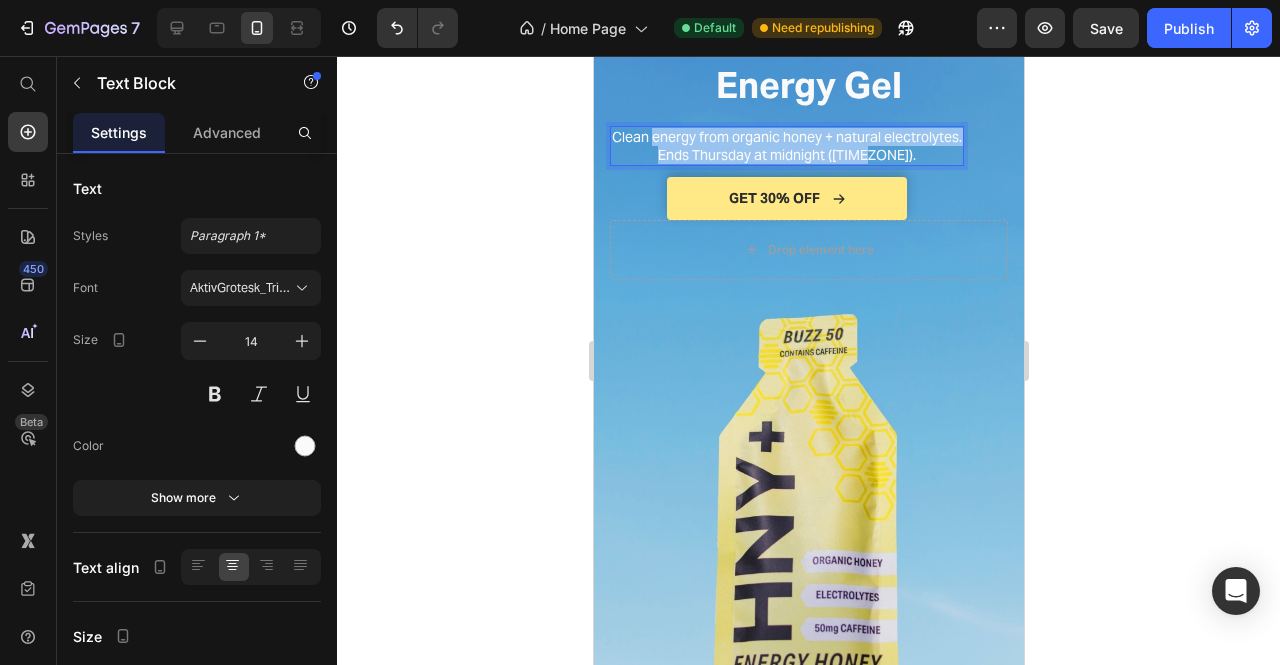 drag, startPoint x: 920, startPoint y: 155, endPoint x: 653, endPoint y: 138, distance: 267.54065 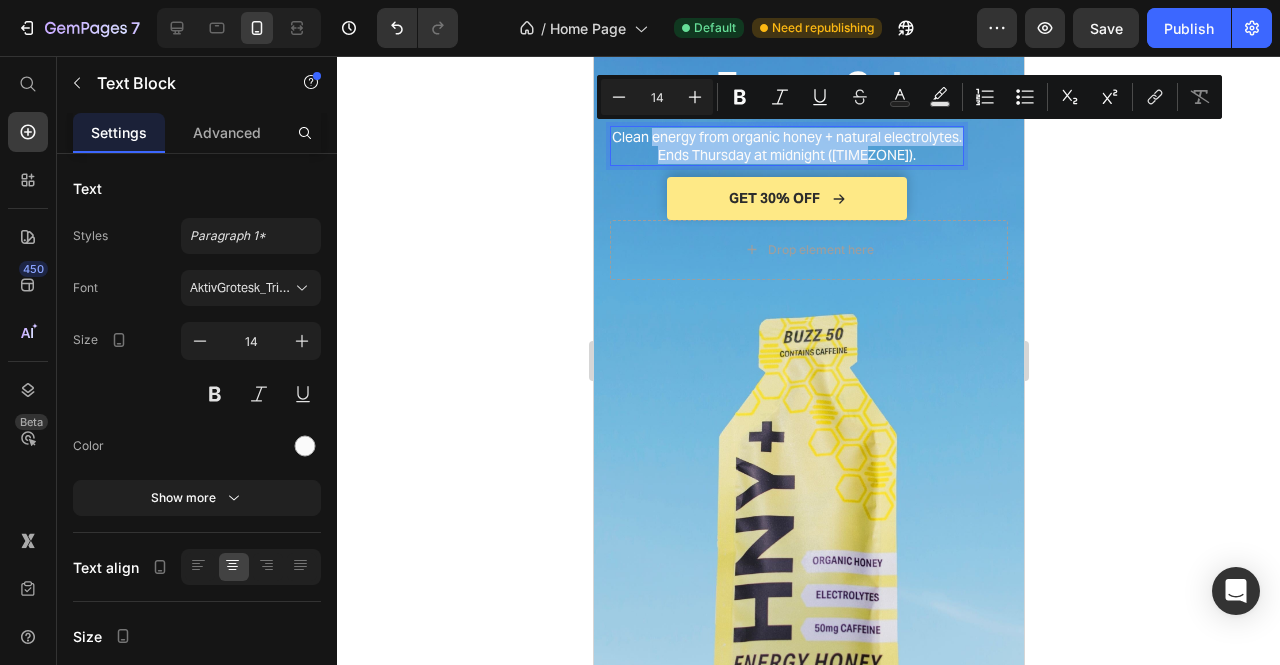 click on "Clean energy from organic honey + natural electrolytes. Ends Thursday at midnight ([TIMEZONE])." at bounding box center (786, 146) 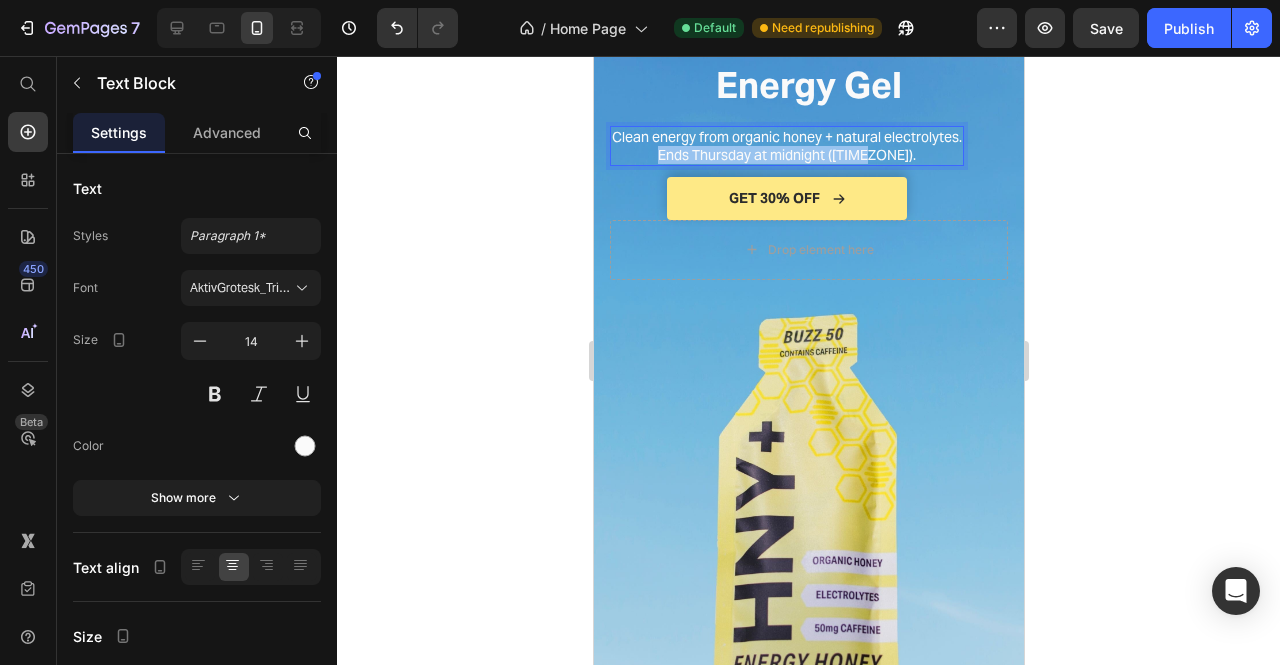 drag, startPoint x: 907, startPoint y: 151, endPoint x: 679, endPoint y: 164, distance: 228.37032 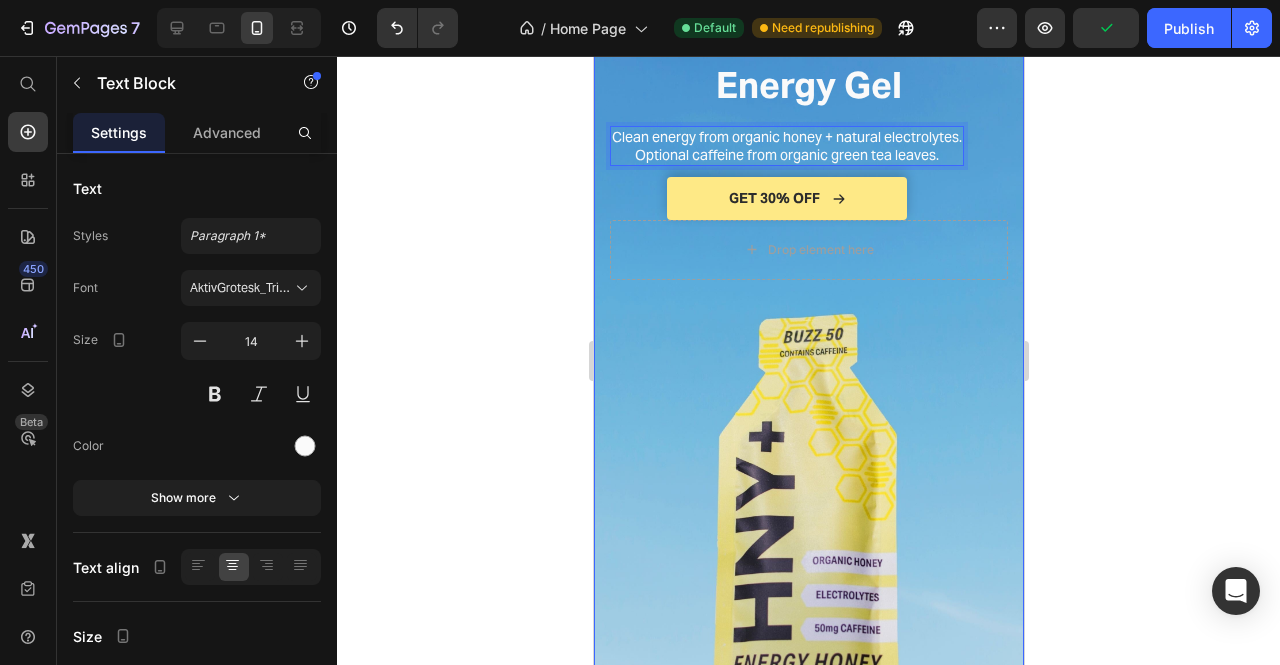 scroll, scrollTop: 0, scrollLeft: 0, axis: both 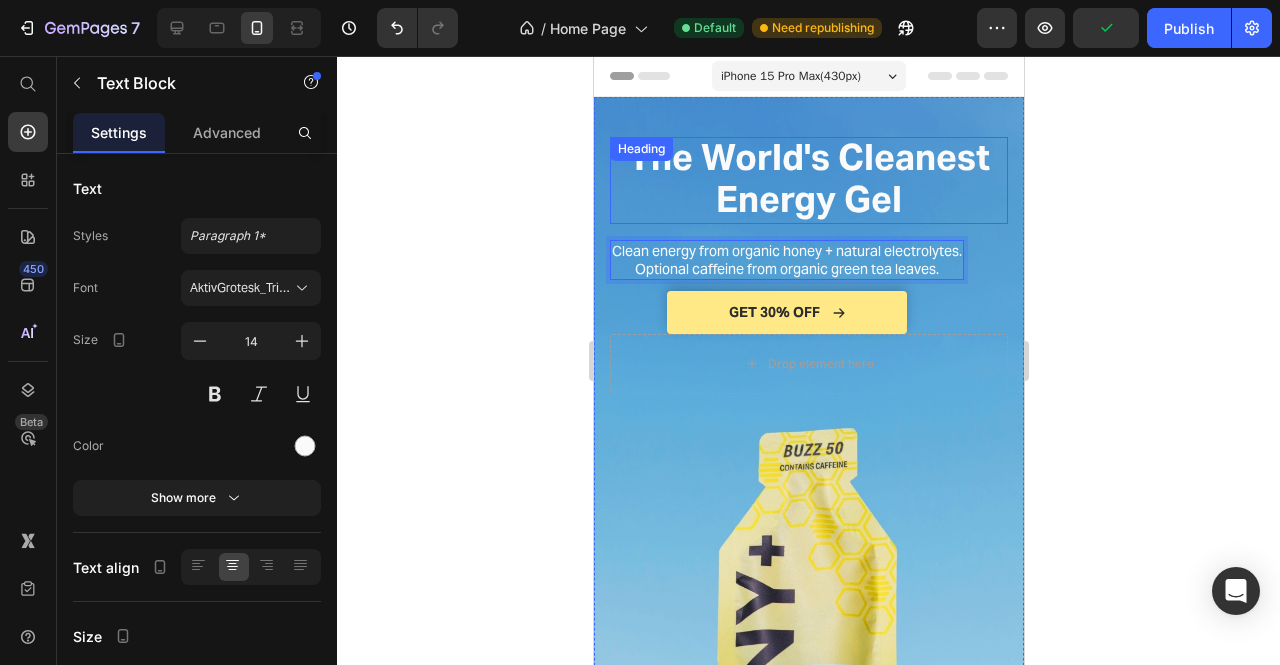 click on "The World's Cleanest Energy Gel" at bounding box center (808, 178) 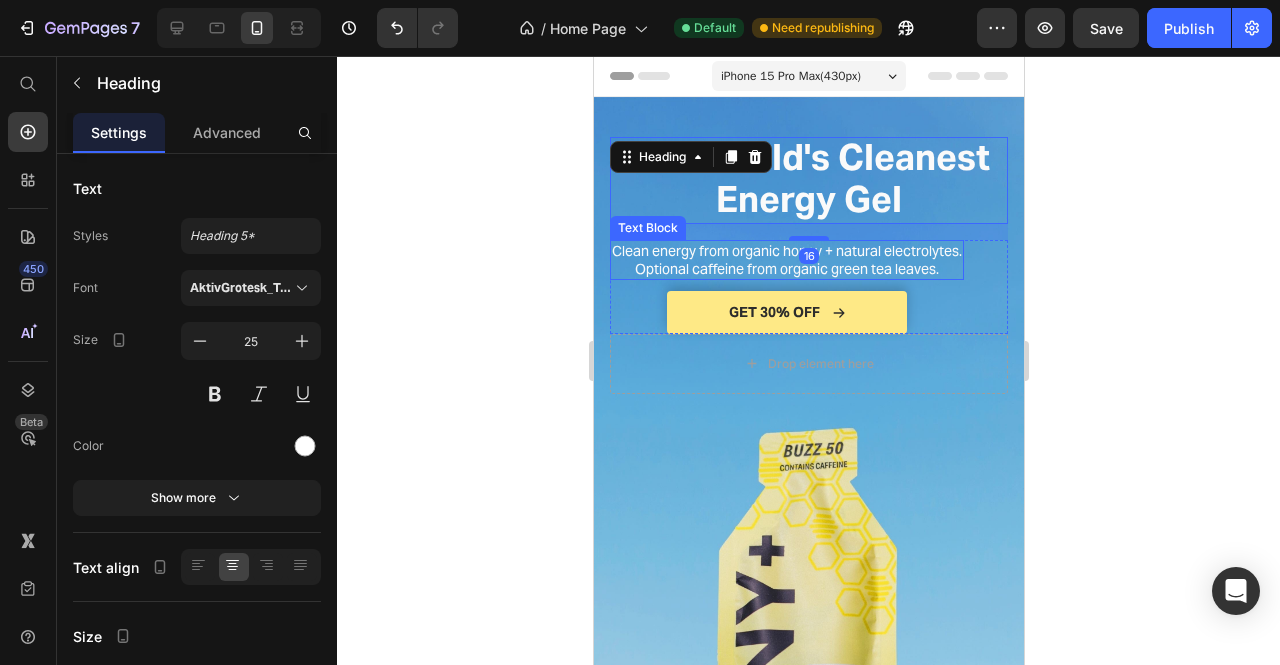 click on "Clean energy from organic honey + natural electrolytes. Optional caffeine from organic green tea leaves." at bounding box center [786, 260] 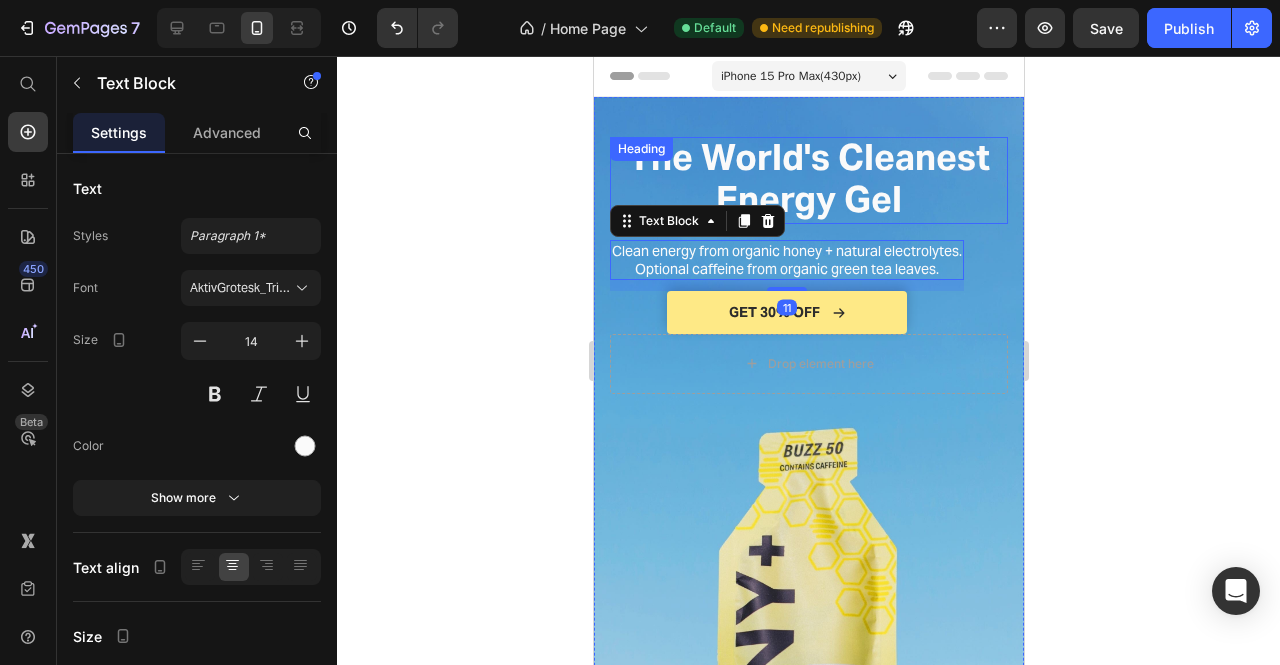 click on "The World's Cleanest Energy Gel" at bounding box center [808, 178] 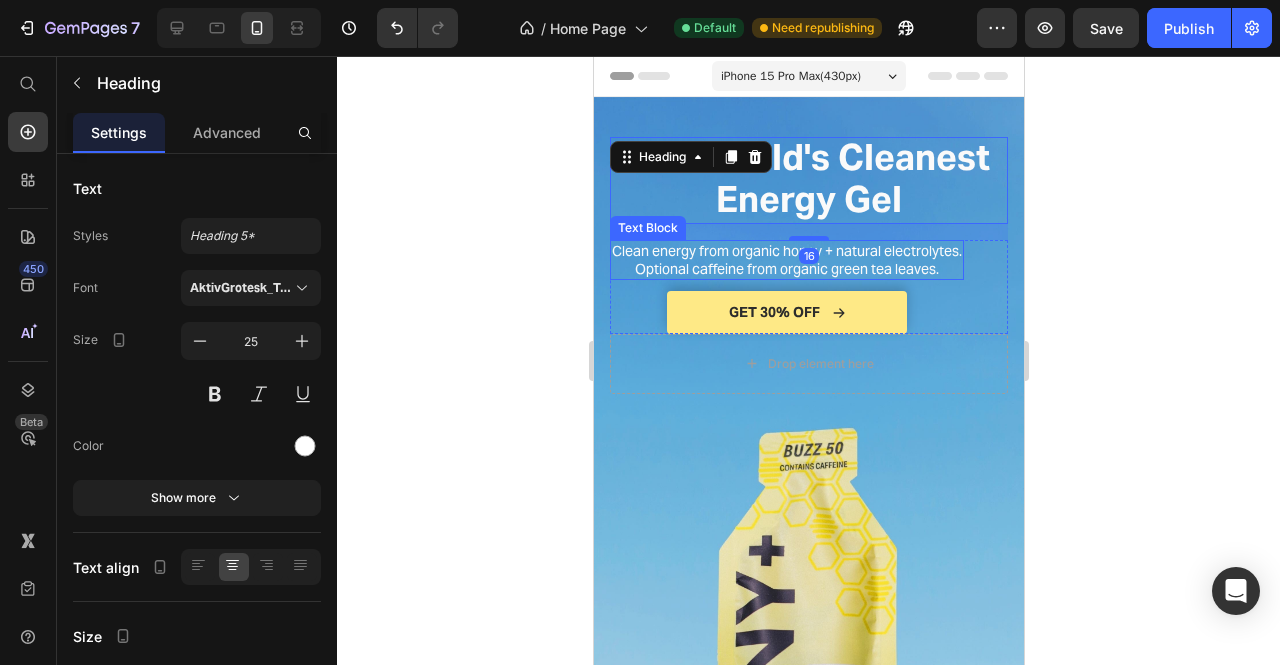 click on "Clean energy from organic honey + natural electrolytes. Optional caffeine from organic green tea leaves." at bounding box center [786, 260] 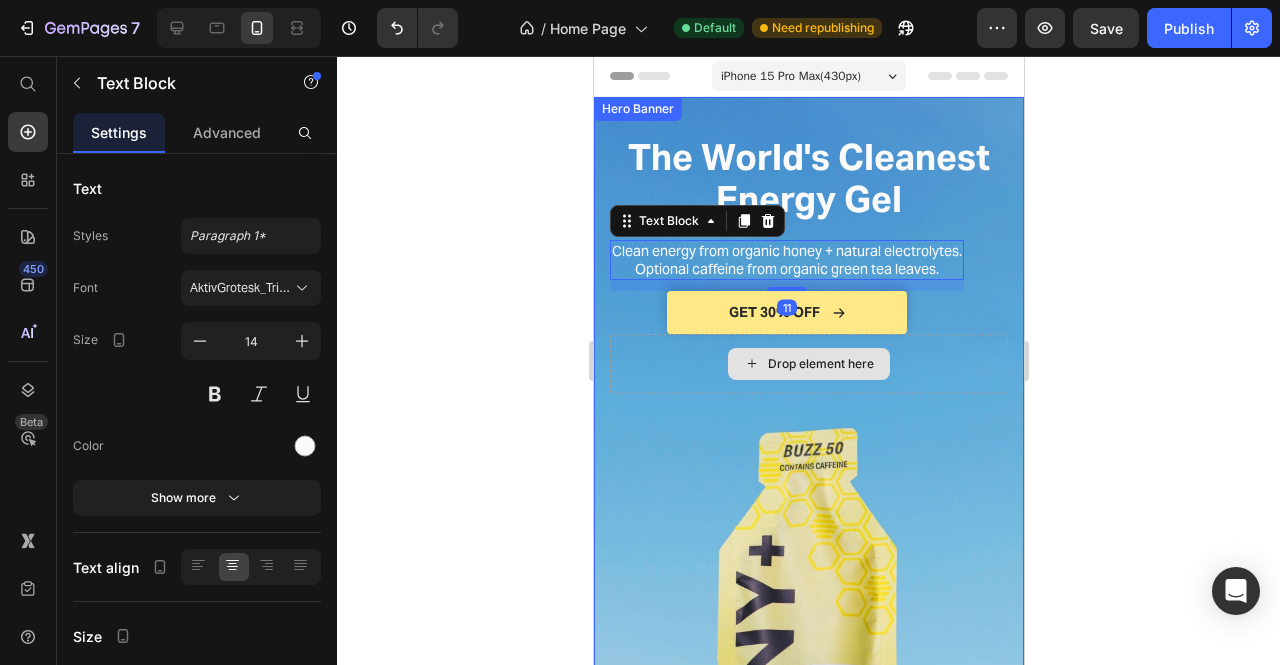 click on "Drop element here" at bounding box center [808, 364] 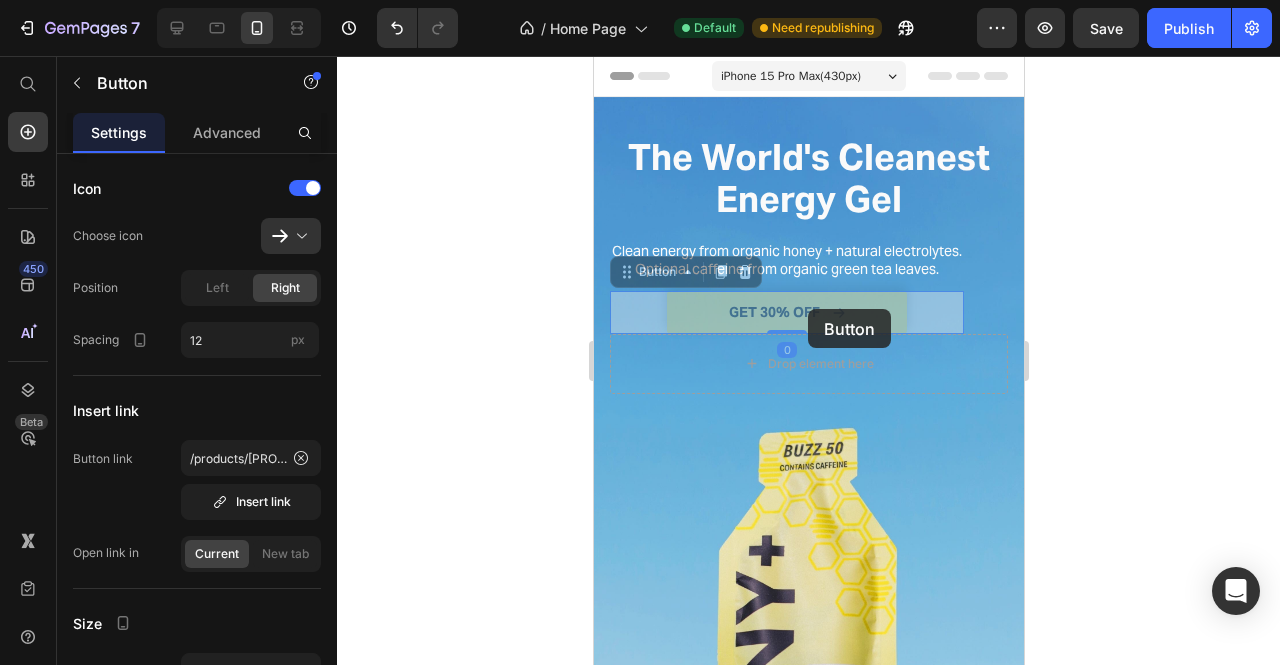 click on "GET 30% OFF" at bounding box center (593, 56) 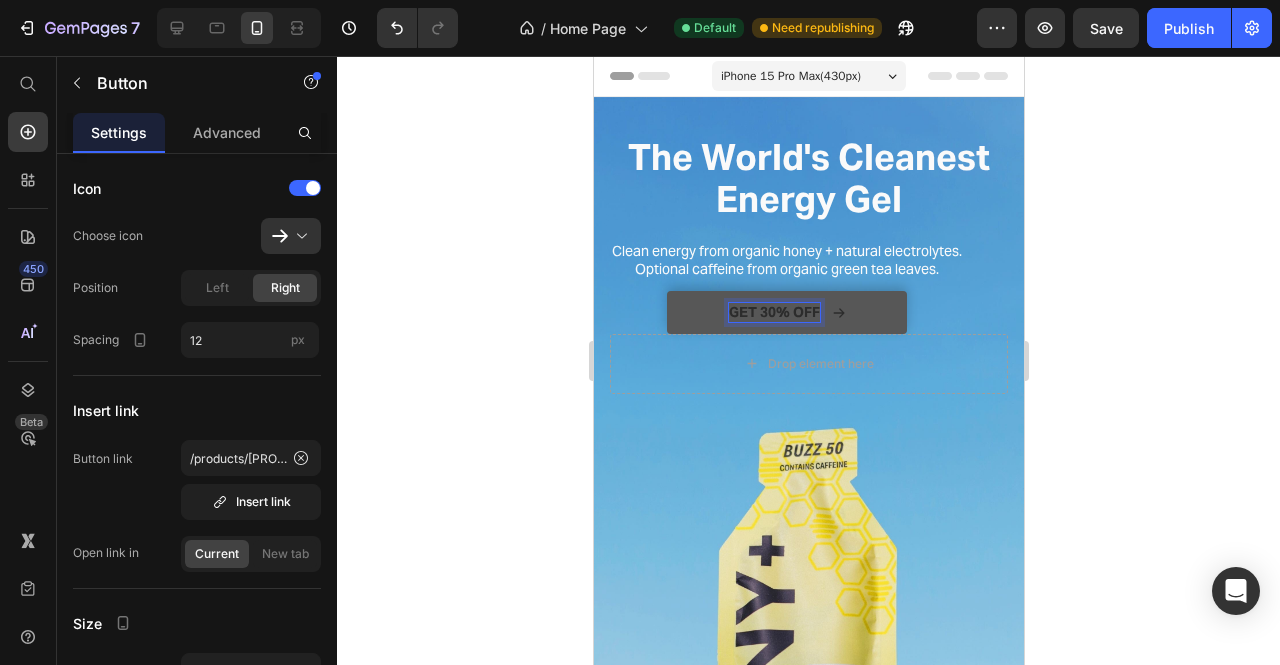 click on "GET 30% OFF" at bounding box center [773, 312] 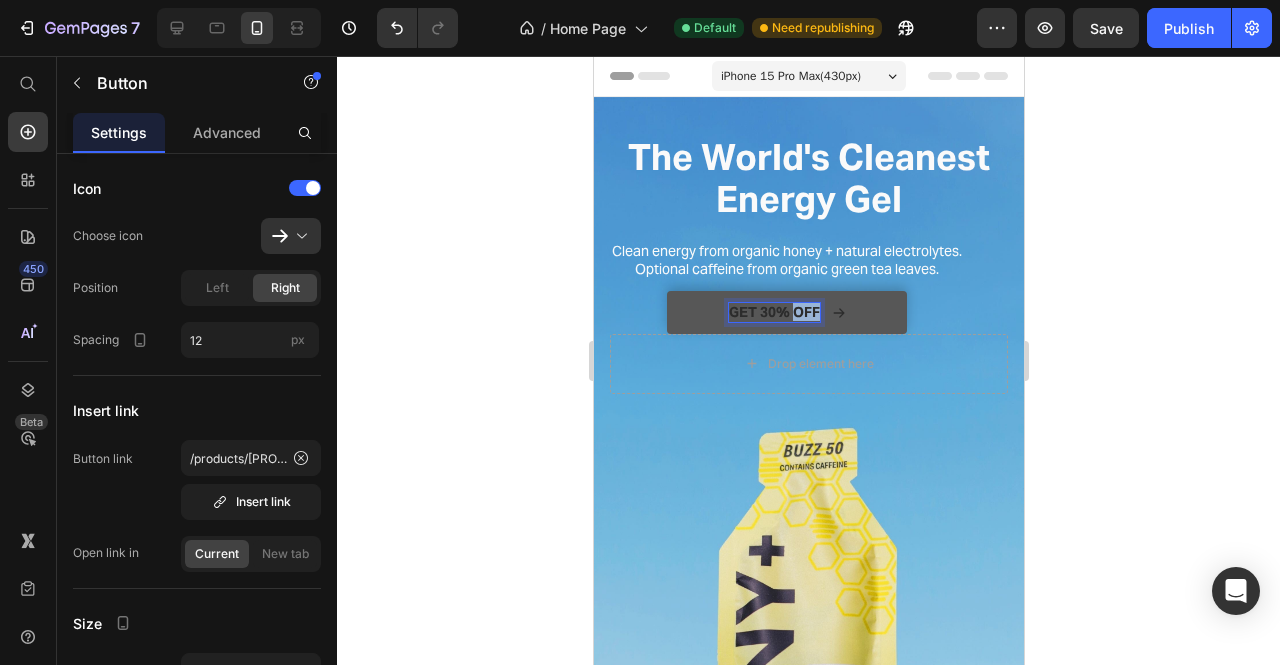 click on "GET 30% OFF" at bounding box center (773, 312) 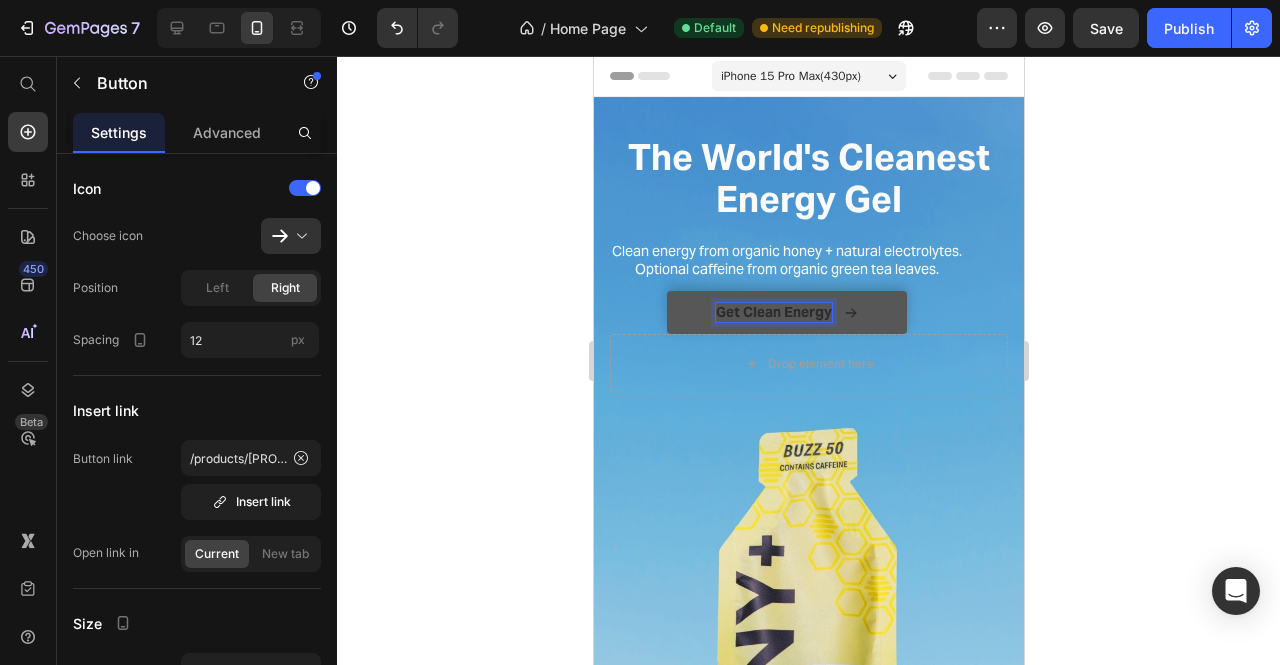 click 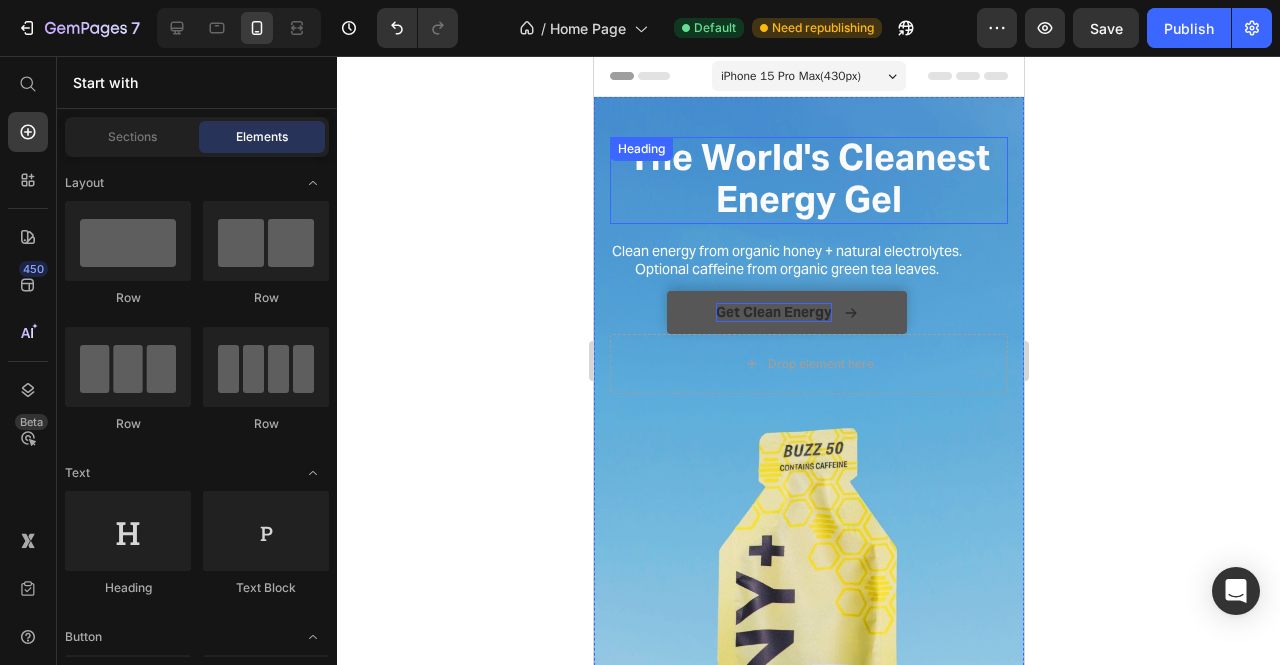 click on "The World's Cleanest Energy Gel" at bounding box center (808, 178) 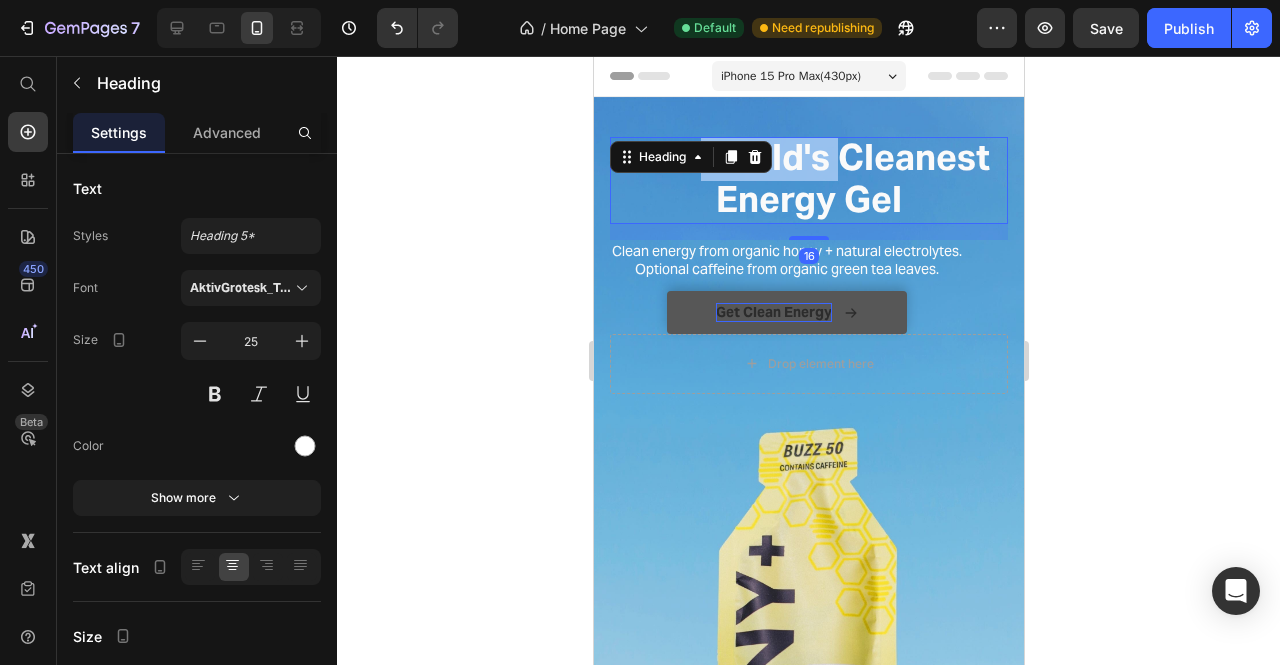 click on "The World's Cleanest Energy Gel" at bounding box center (808, 178) 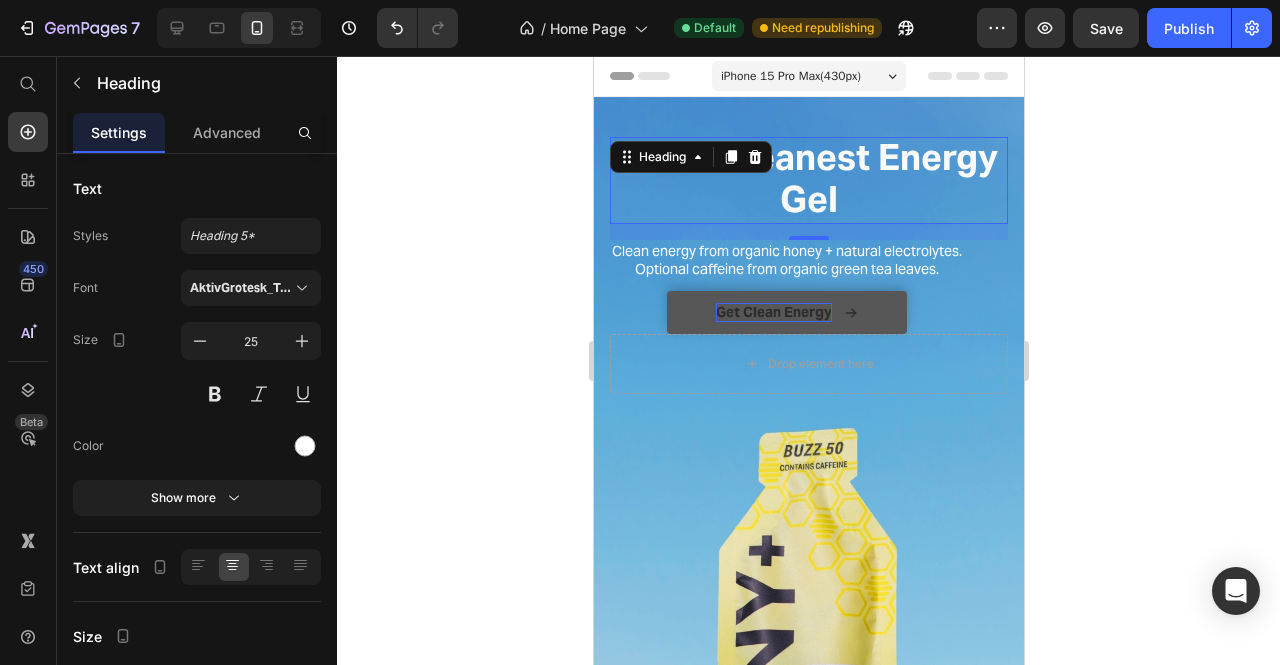 click 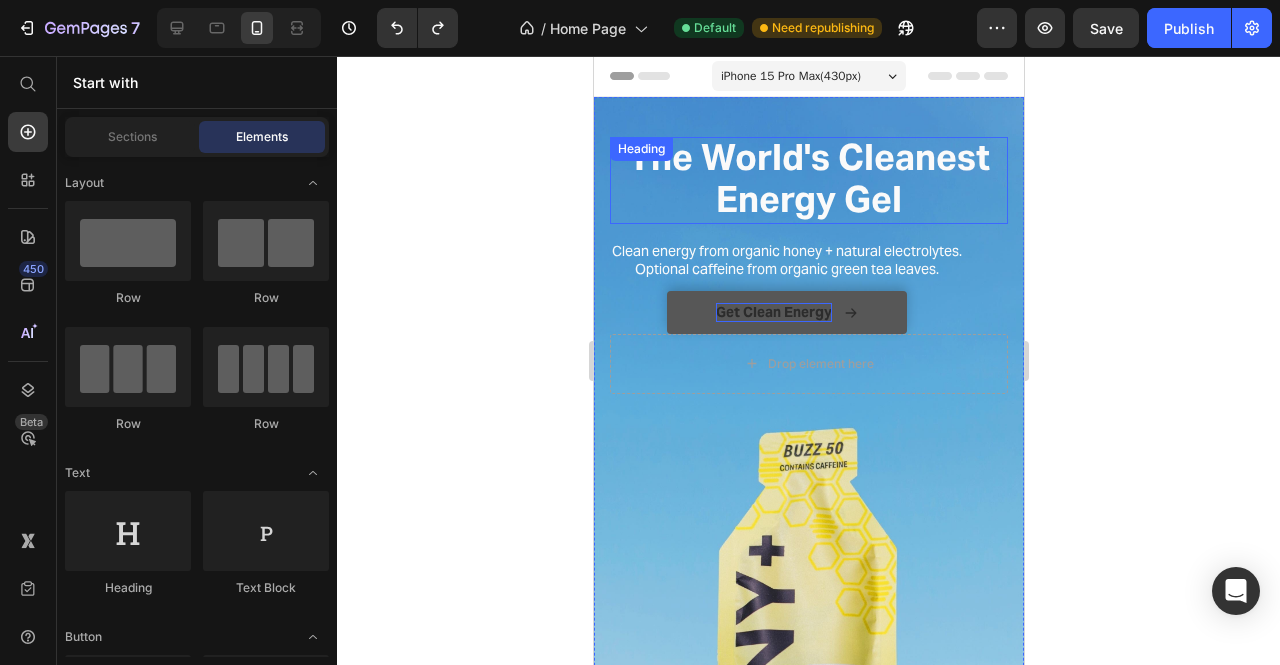 click on "The World's Cleanest Energy Gel" at bounding box center [808, 178] 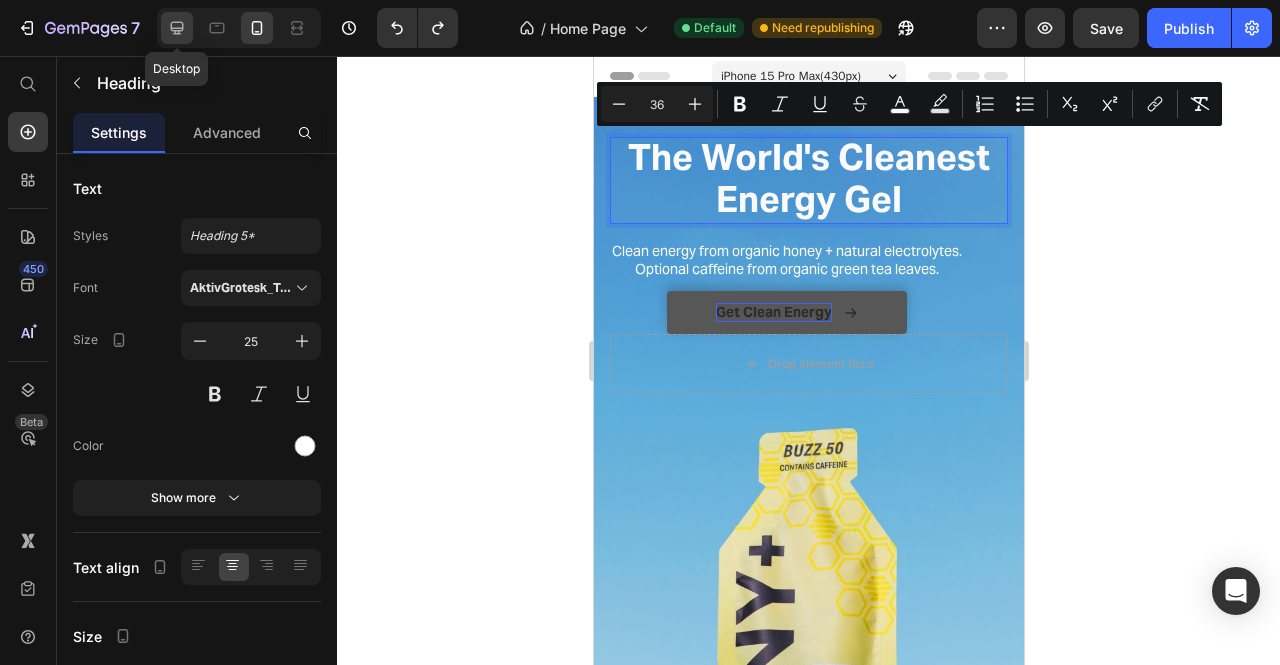 click 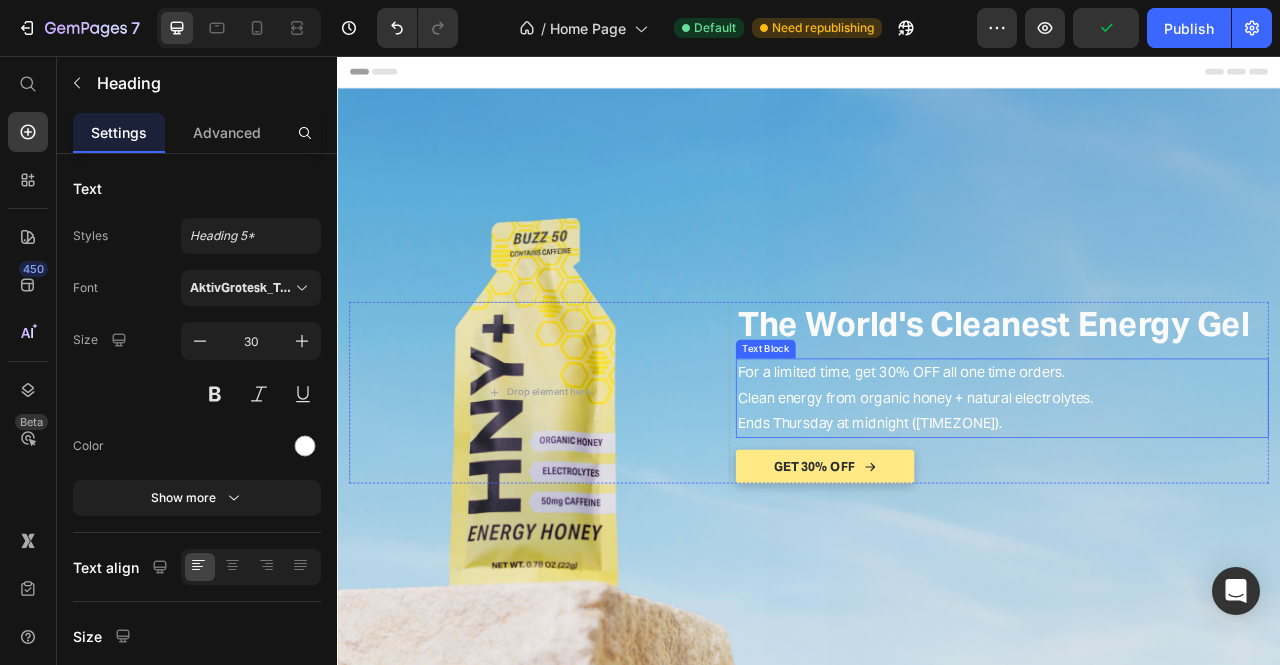 click on "For a limited time, get 30% OFF all one time orders. Clean energy from organic honey + natural electrolytes. Ends Thursday at midnight ([TIMEZONE])." at bounding box center [1183, 491] 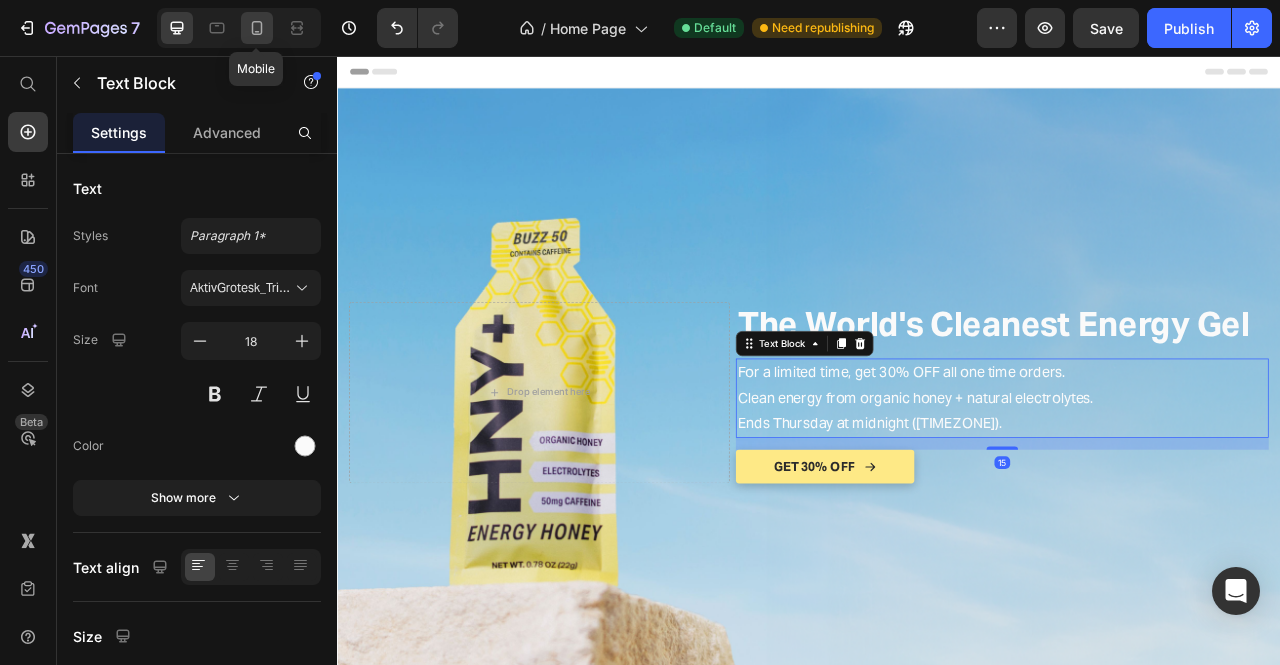 click 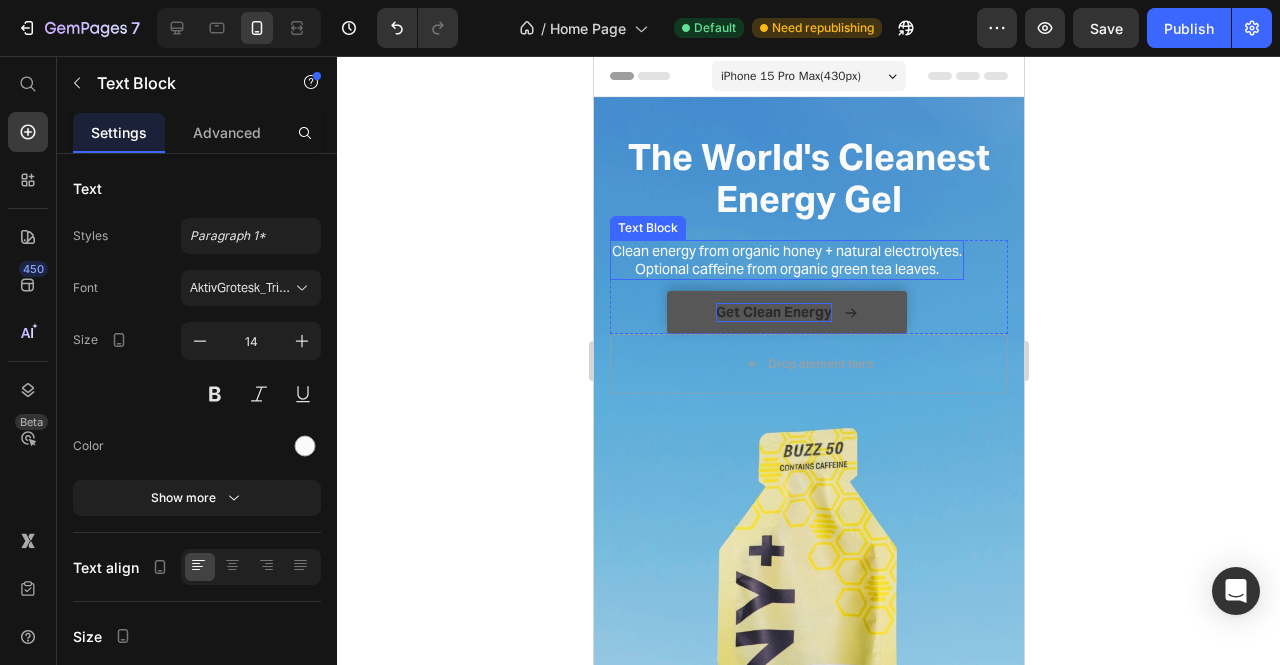 click on "Clean energy from organic honey + natural electrolytes. Optional caffeine from organic green tea leaves." at bounding box center [786, 260] 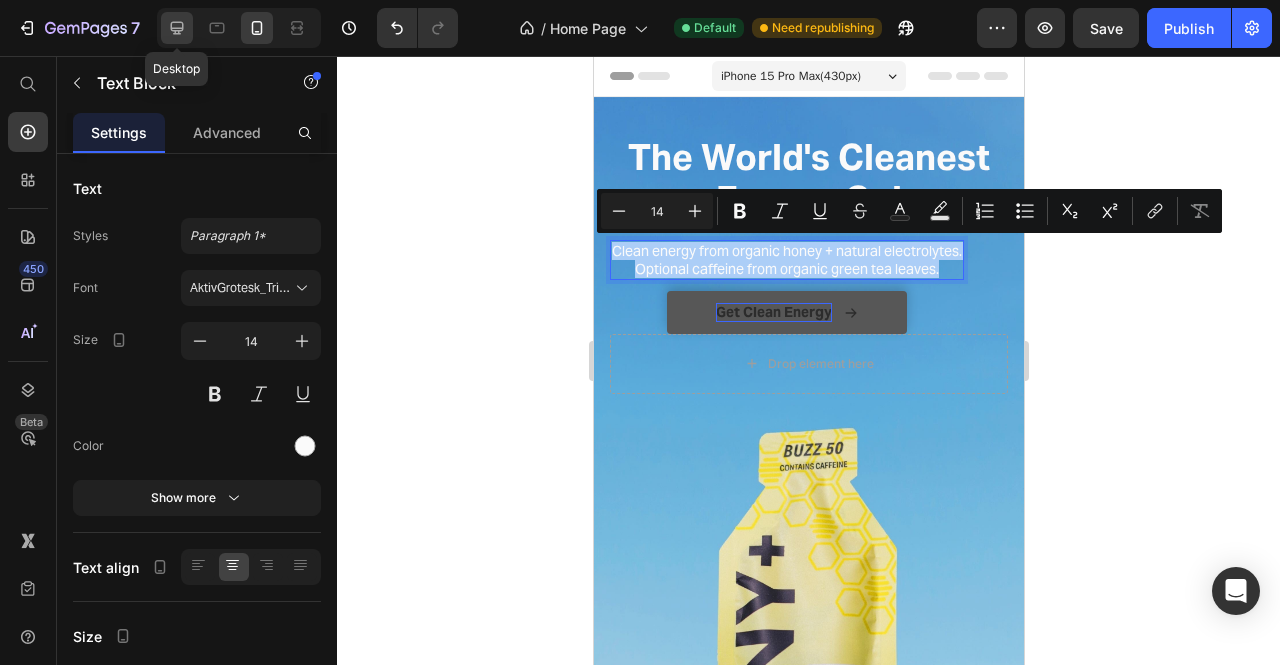 click 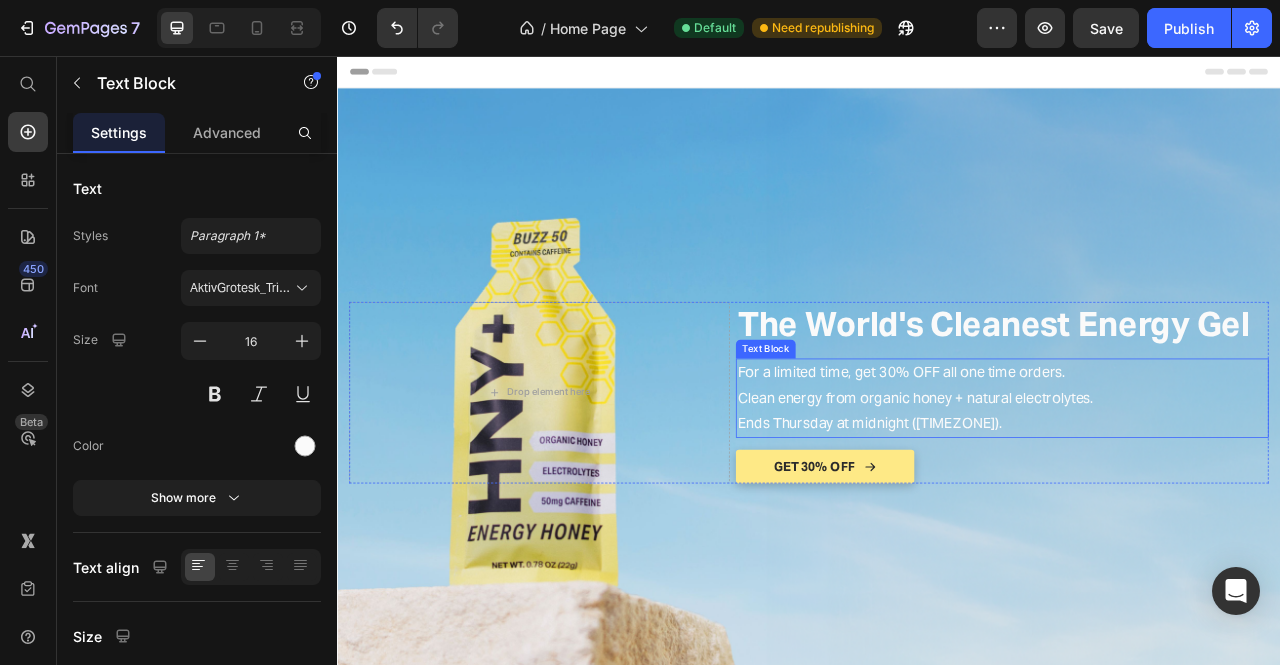 click on "For a limited time, get 30% OFF all one time orders. Clean energy from organic honey + natural electrolytes. Ends Thursday at midnight ([TIMEZONE])." at bounding box center [1183, 491] 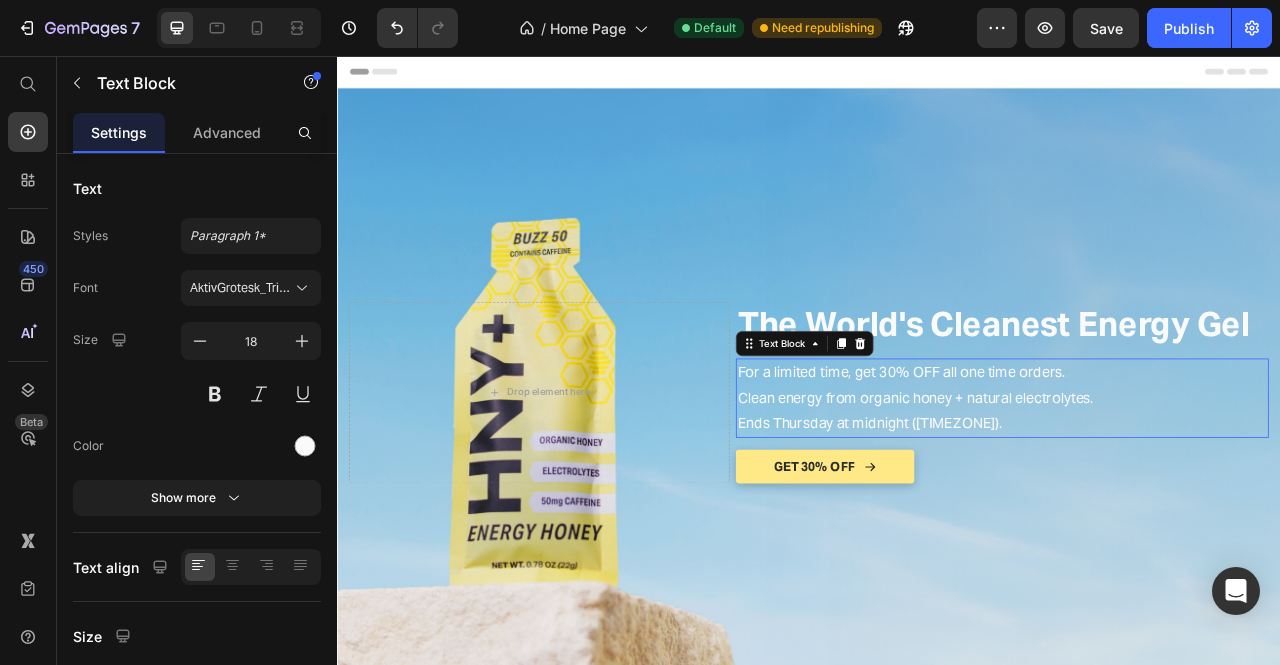 click on "For a limited time, get 30% OFF all one time orders. Clean energy from organic honey + natural electrolytes. Ends Thursday at midnight ([TIMEZONE])." at bounding box center [1183, 491] 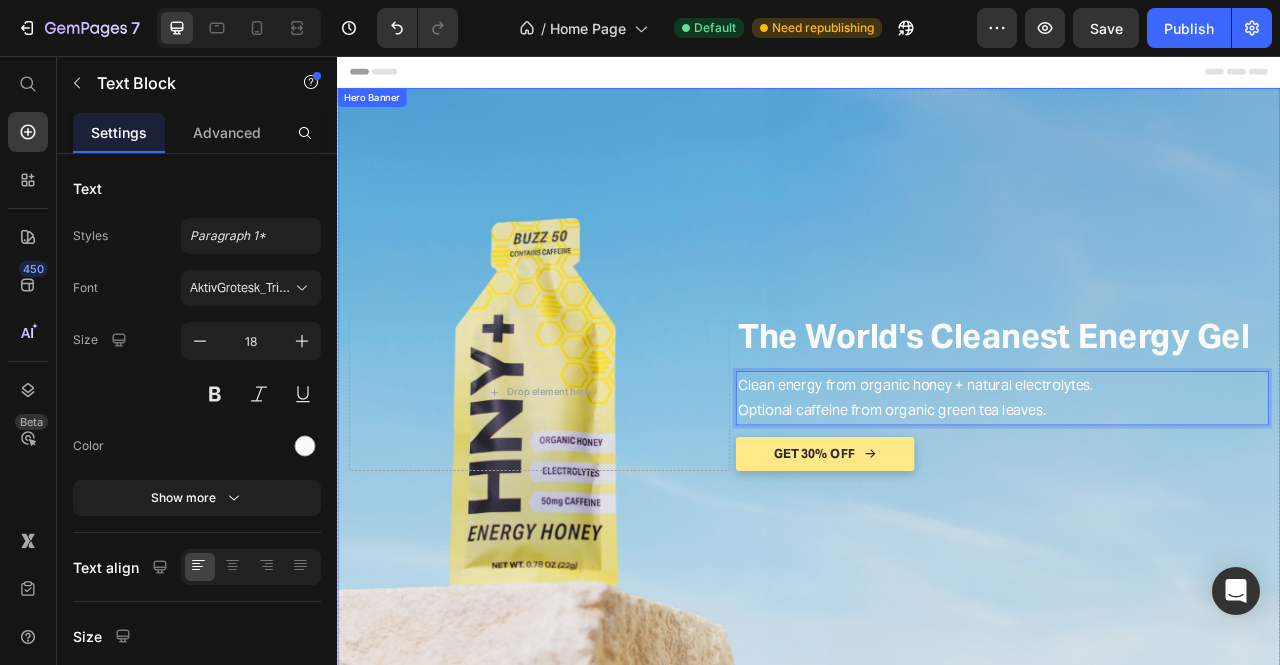 click on "Drop element here The World's Cleanest Energy Gel Heading Clean energy from organic honey + natural electrolytes. Optional caffeine from organic green tea leaves. Text Block   15
GET 30% OFF Button Row" at bounding box center (937, 484) 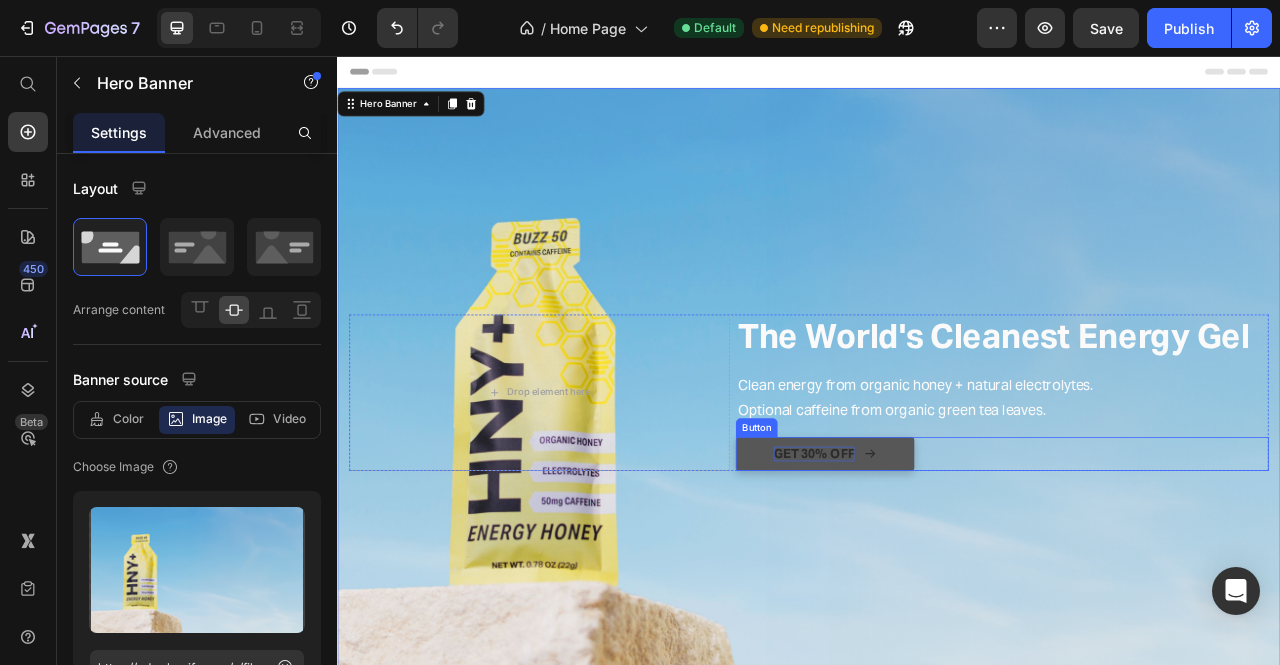 click on "GET 30% OFF" at bounding box center (943, 562) 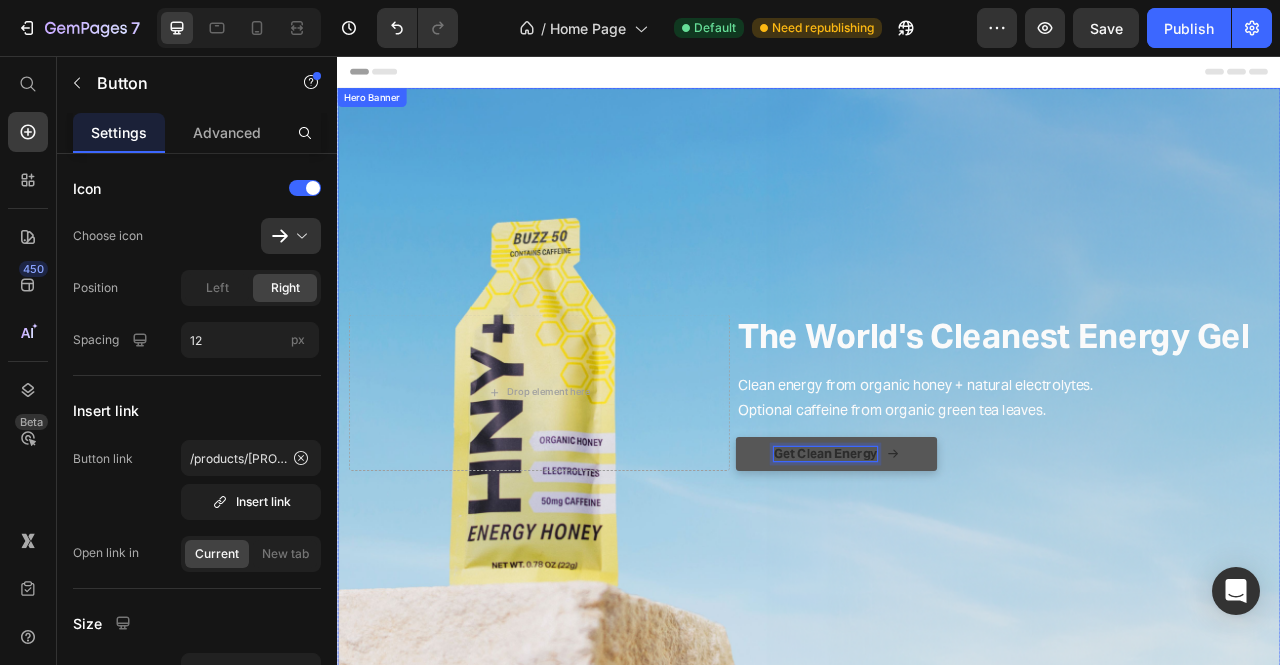 click at bounding box center (937, 484) 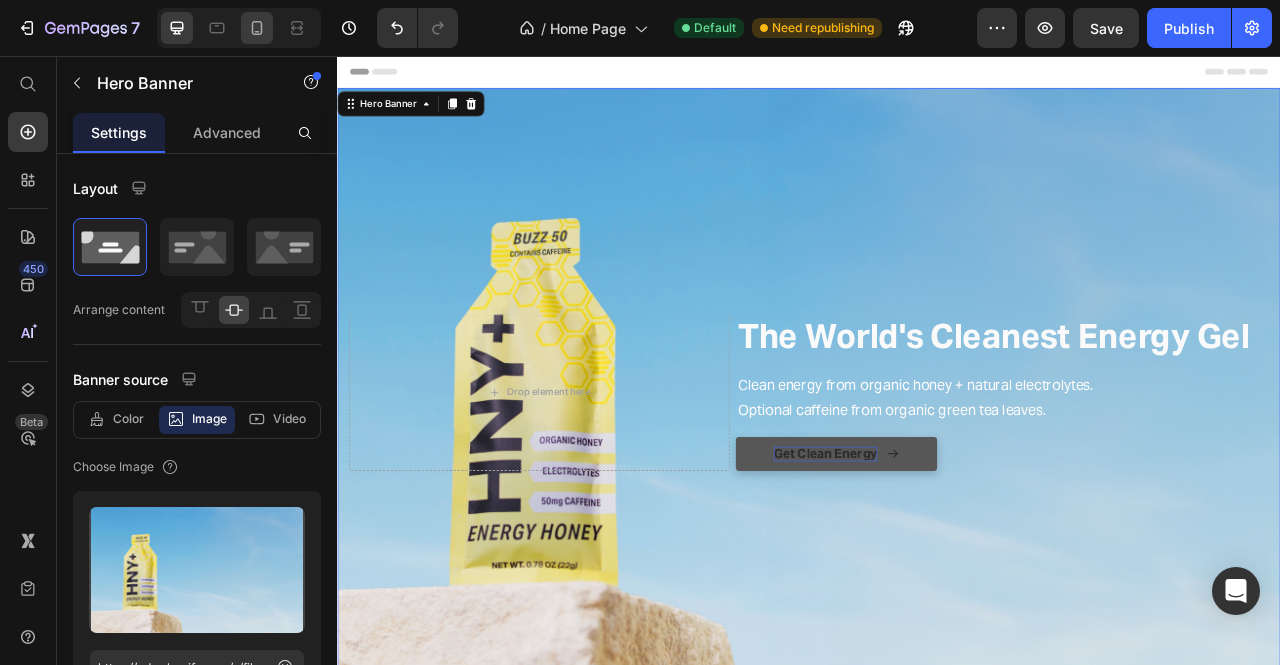 click 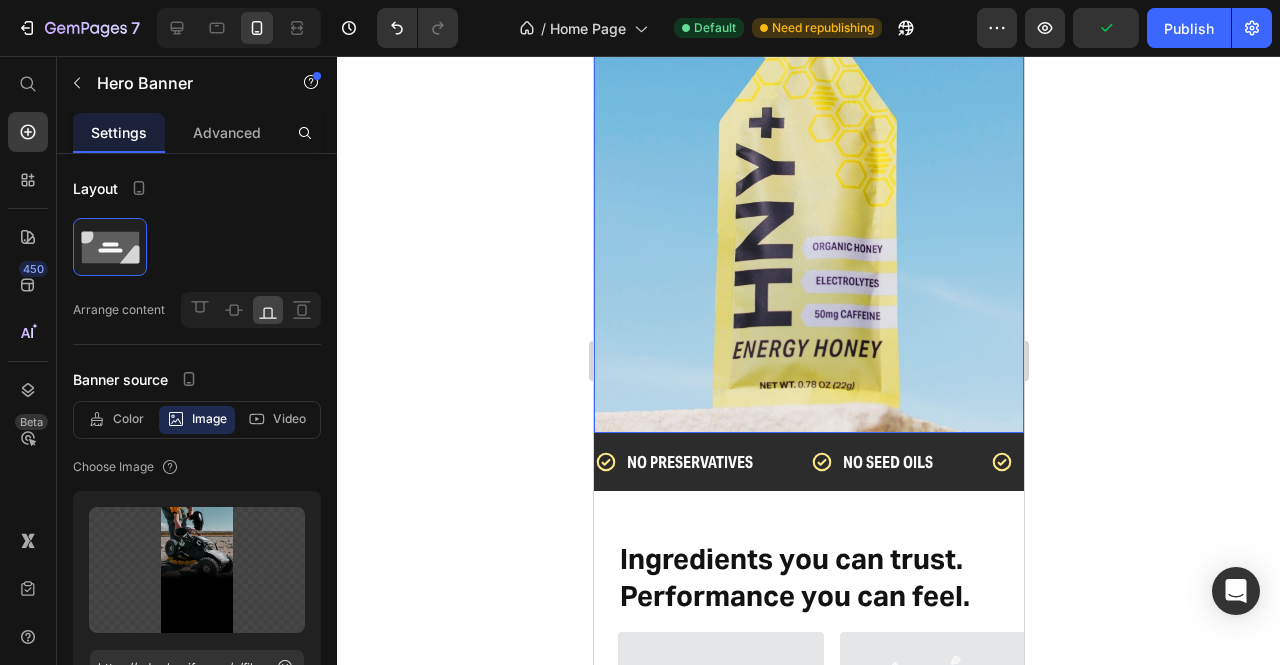 scroll, scrollTop: 0, scrollLeft: 0, axis: both 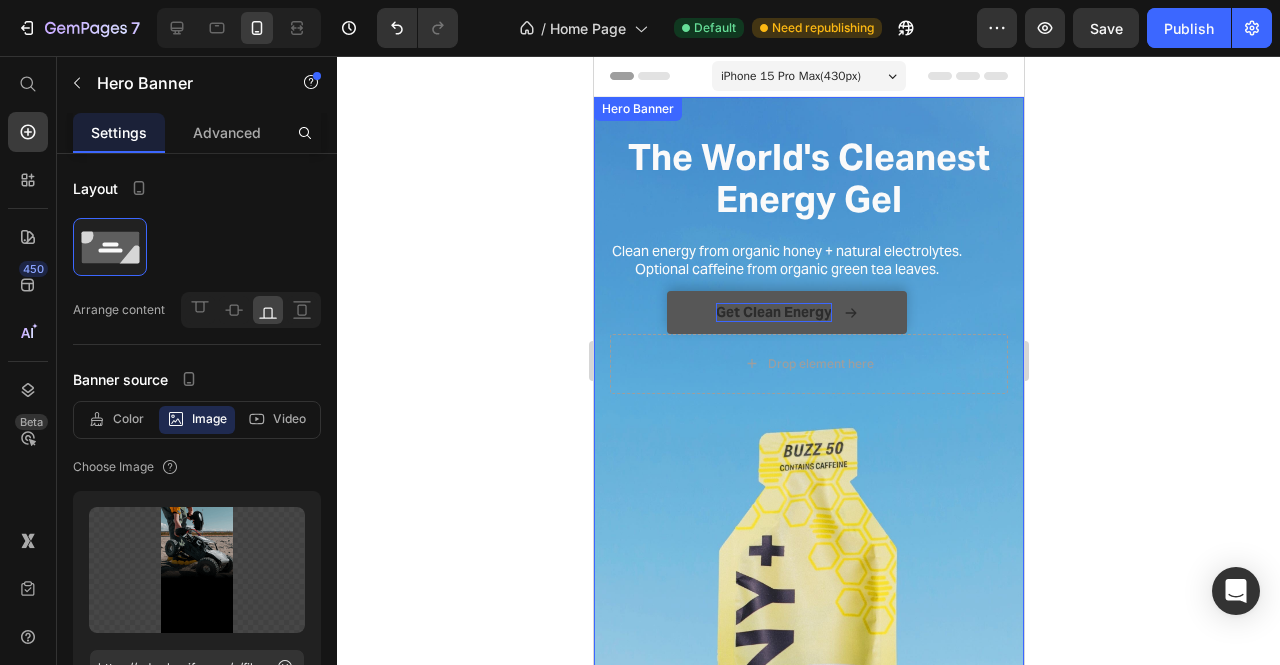 click at bounding box center (808, 479) 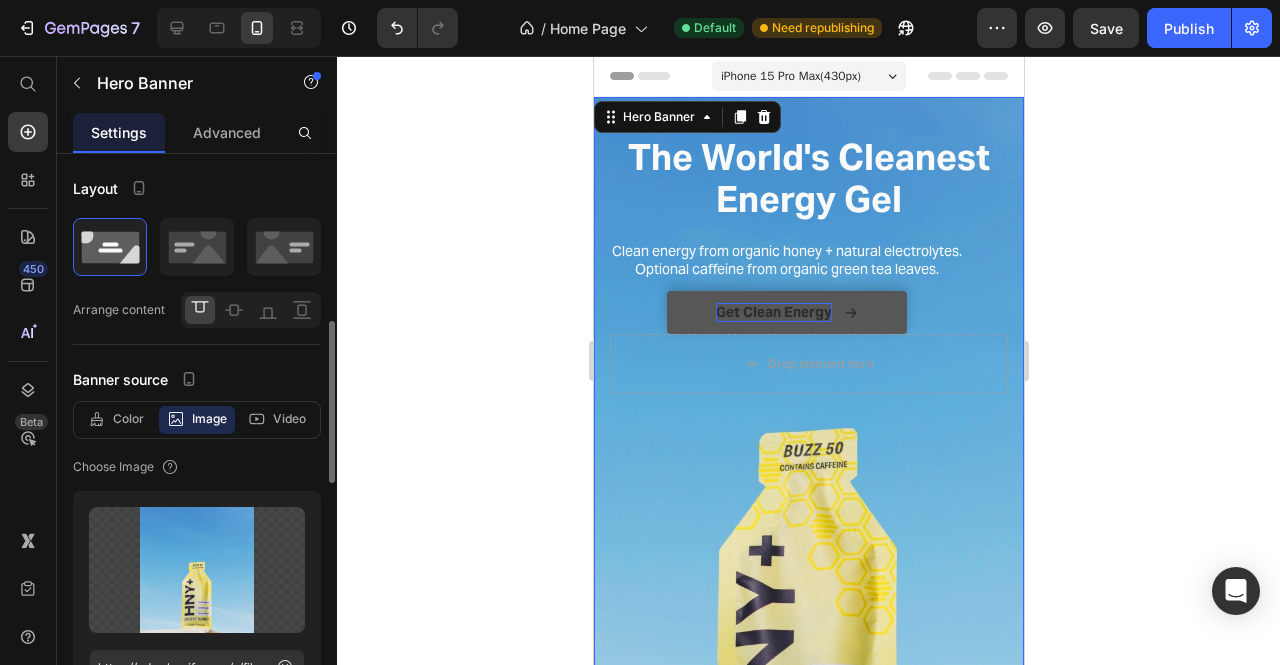 scroll, scrollTop: 160, scrollLeft: 0, axis: vertical 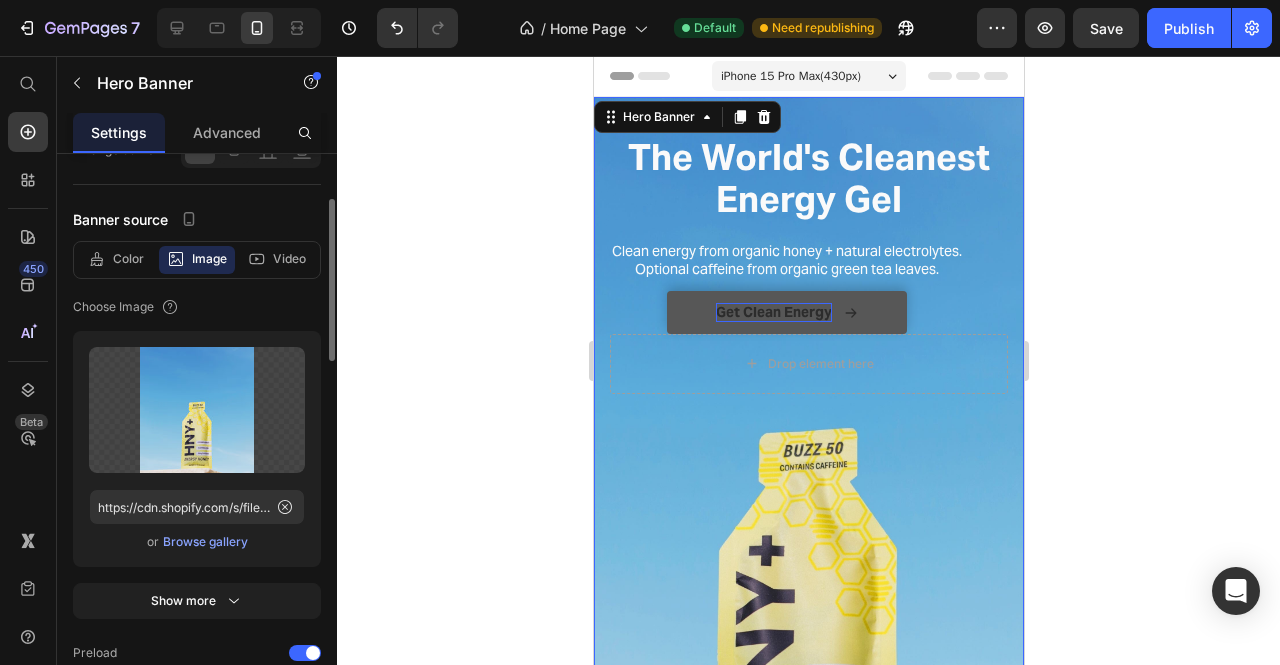 click on "Browse gallery" at bounding box center (205, 542) 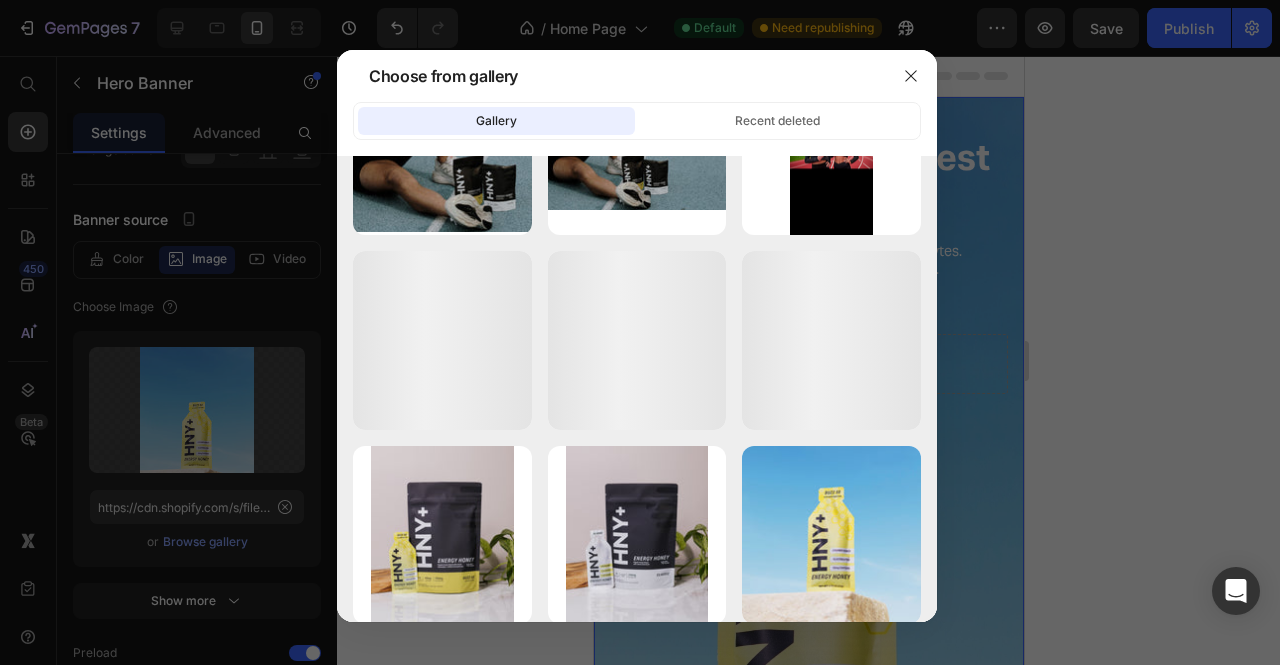 scroll, scrollTop: 5311, scrollLeft: 0, axis: vertical 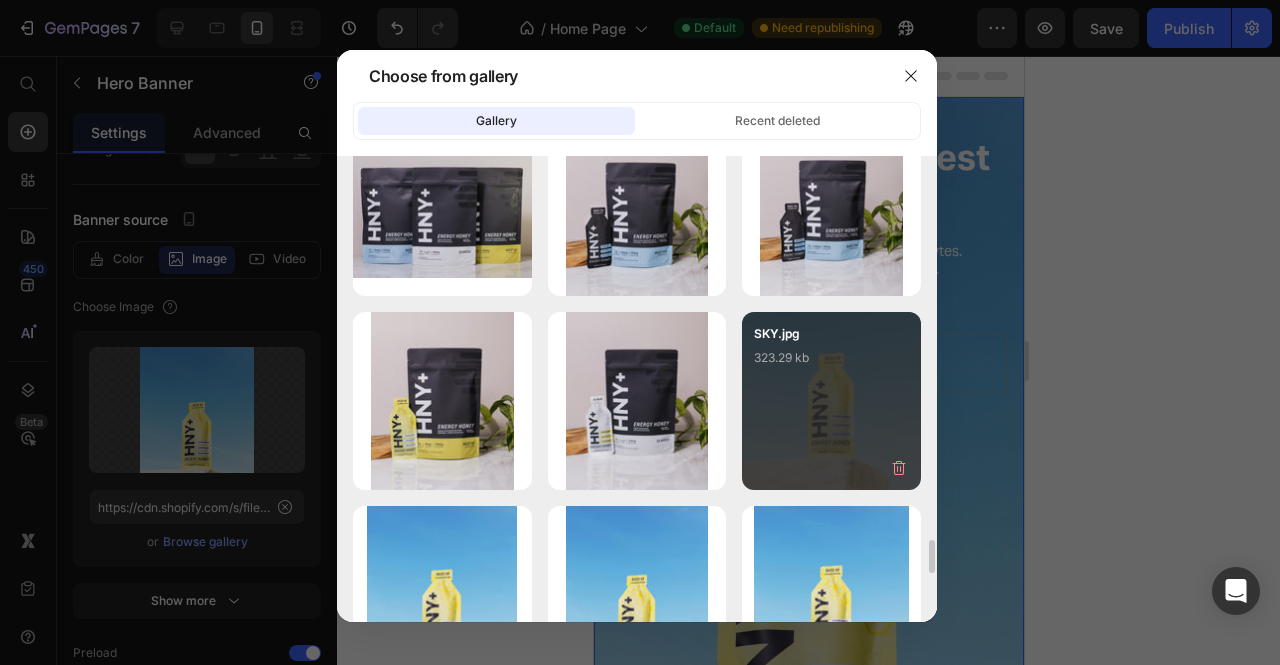 click on "SKY.jpg 323.29 kb" at bounding box center [831, 364] 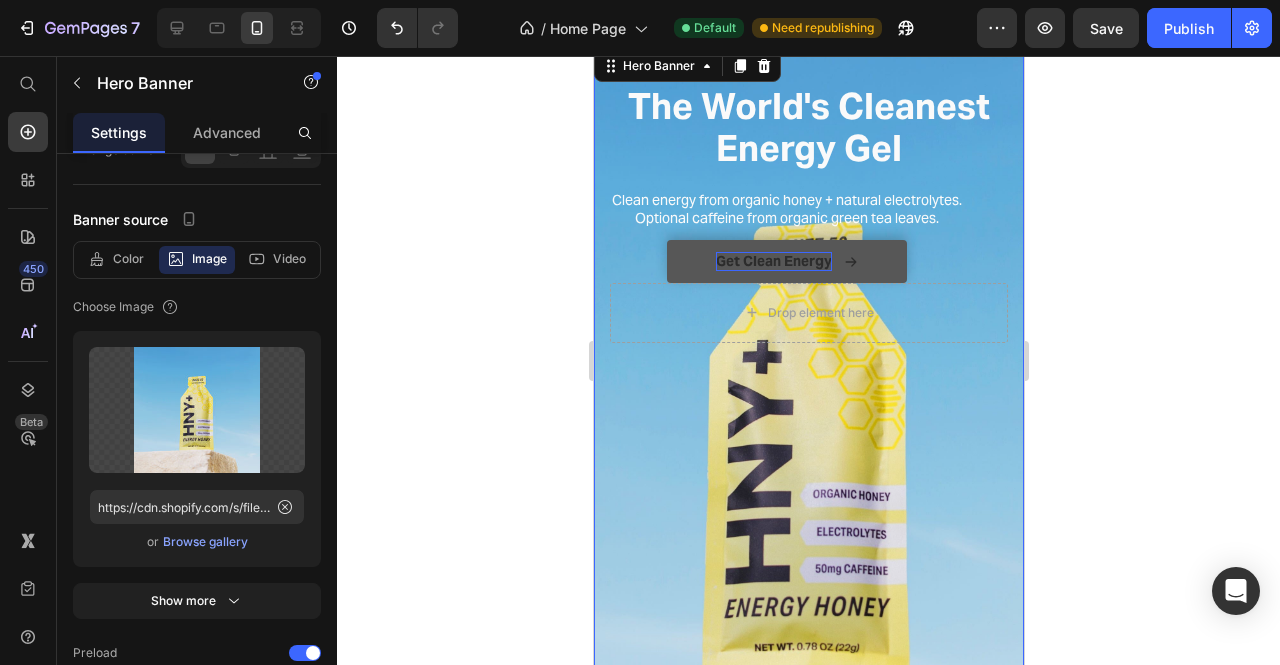 scroll, scrollTop: 50, scrollLeft: 0, axis: vertical 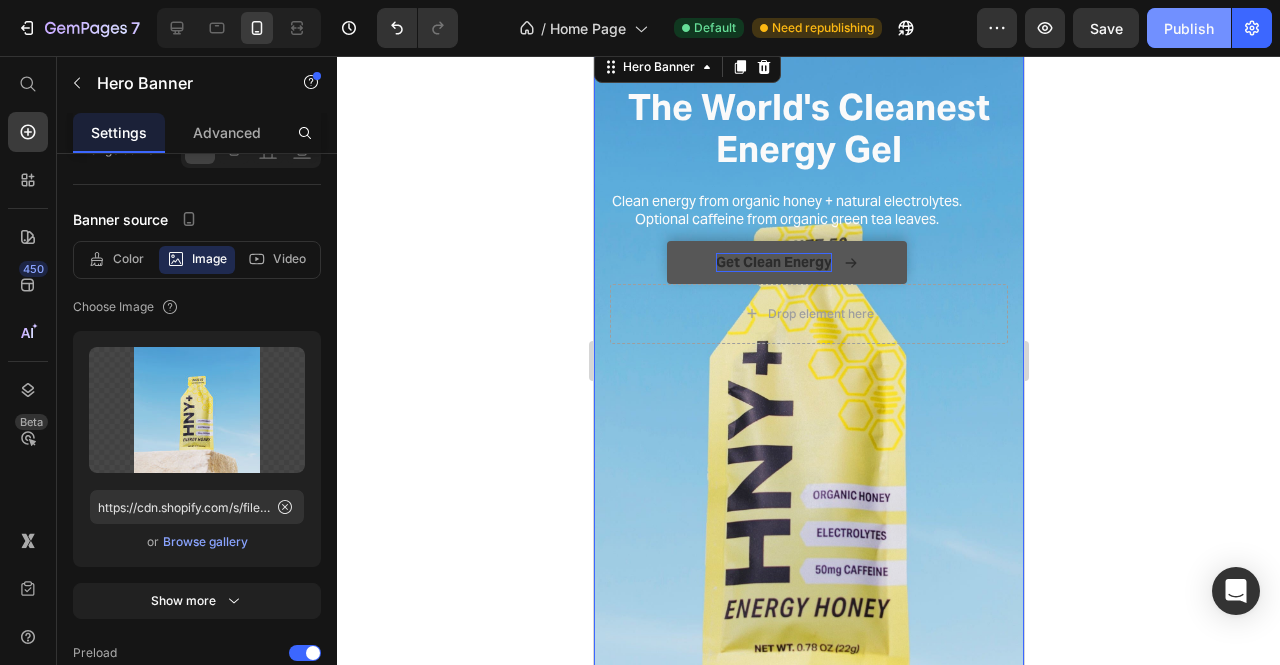 click on "Publish" at bounding box center [1189, 28] 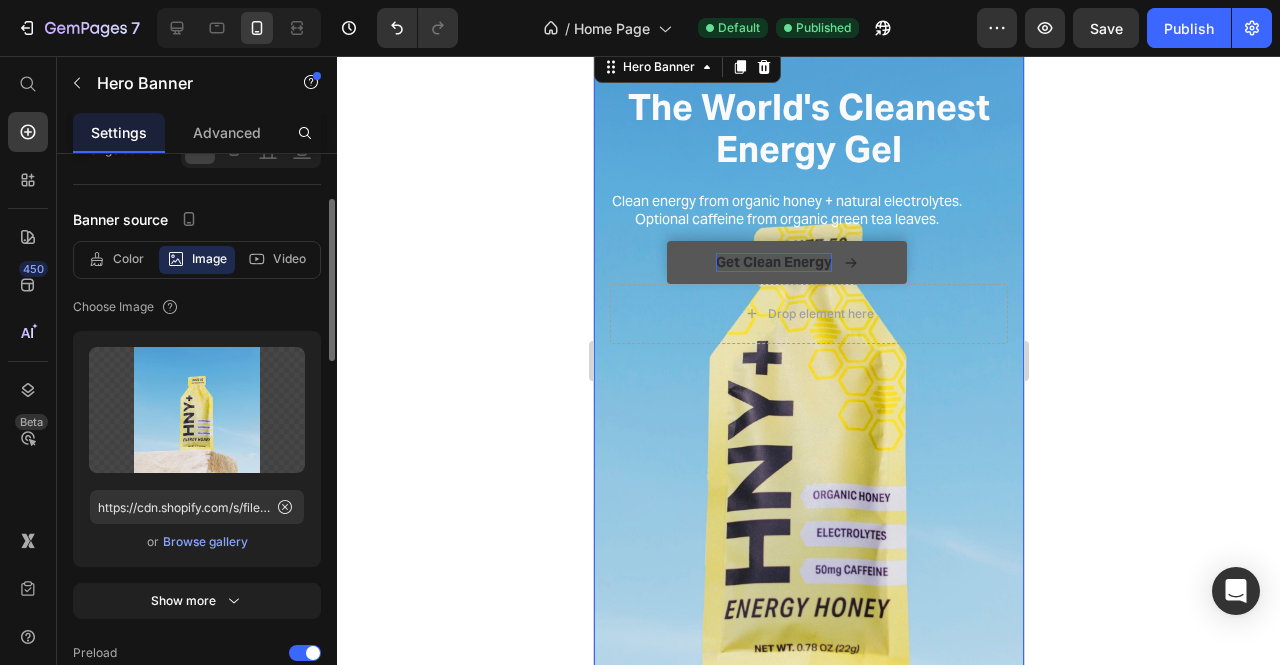 click on "Browse gallery" at bounding box center [205, 542] 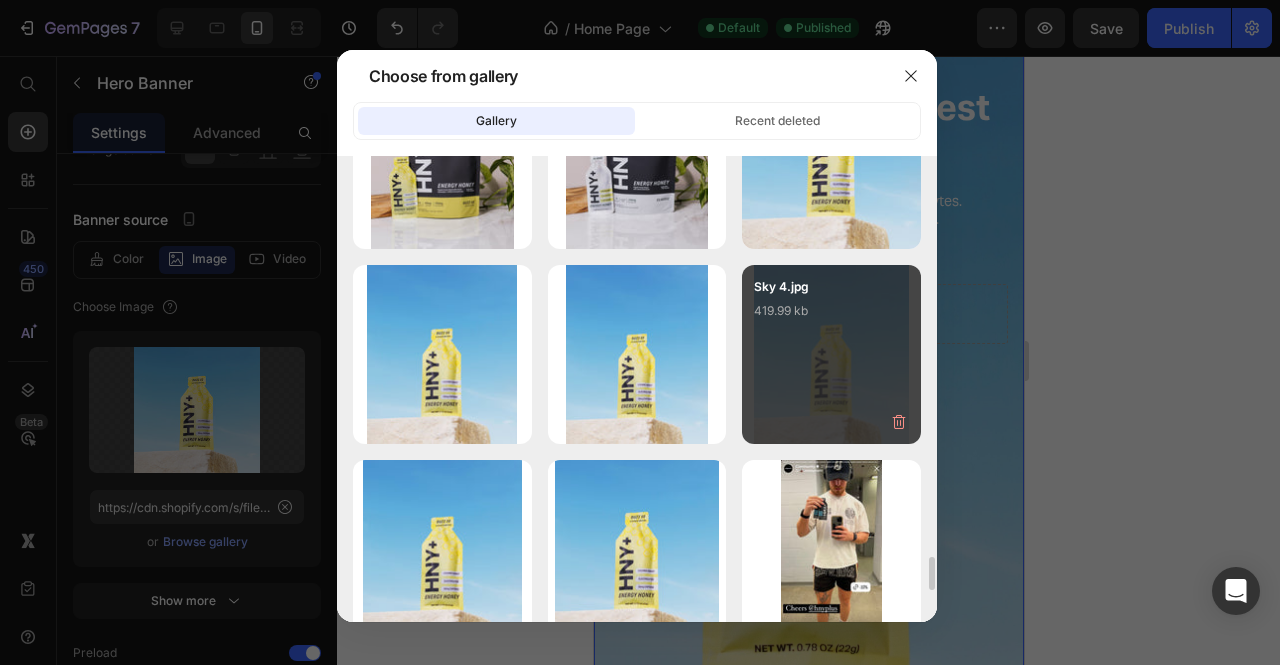 scroll, scrollTop: 5554, scrollLeft: 0, axis: vertical 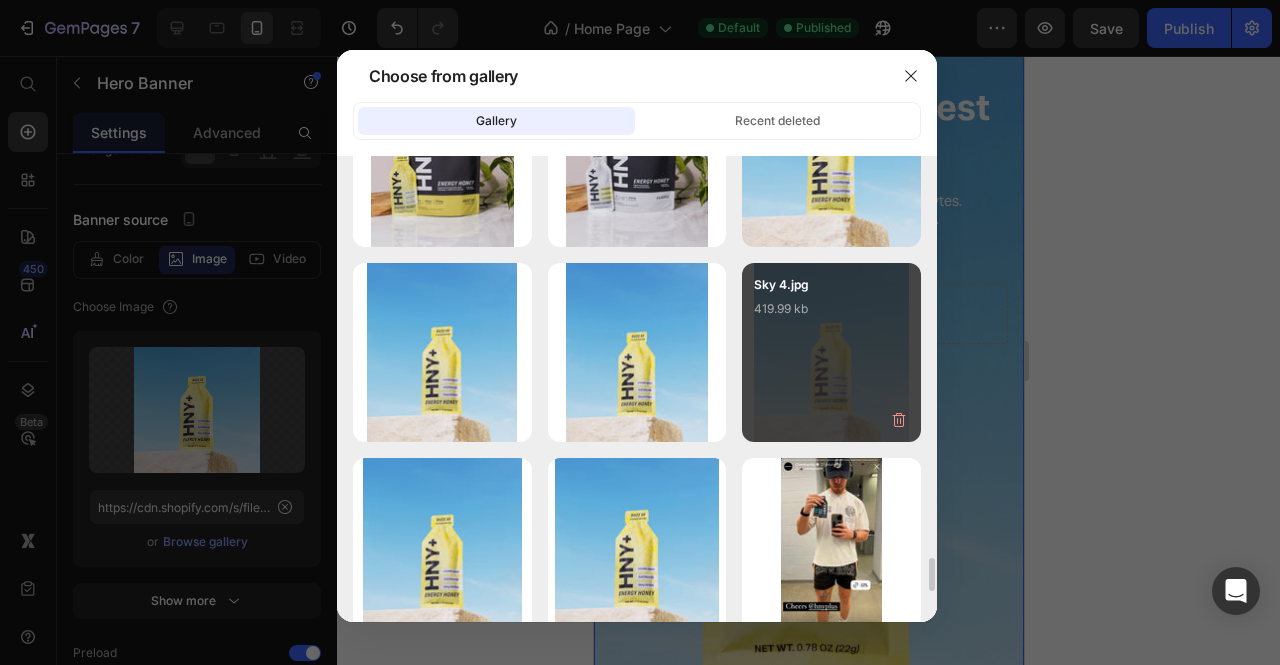 click on "Sky 4.jpg 419.99 kb" at bounding box center [831, 315] 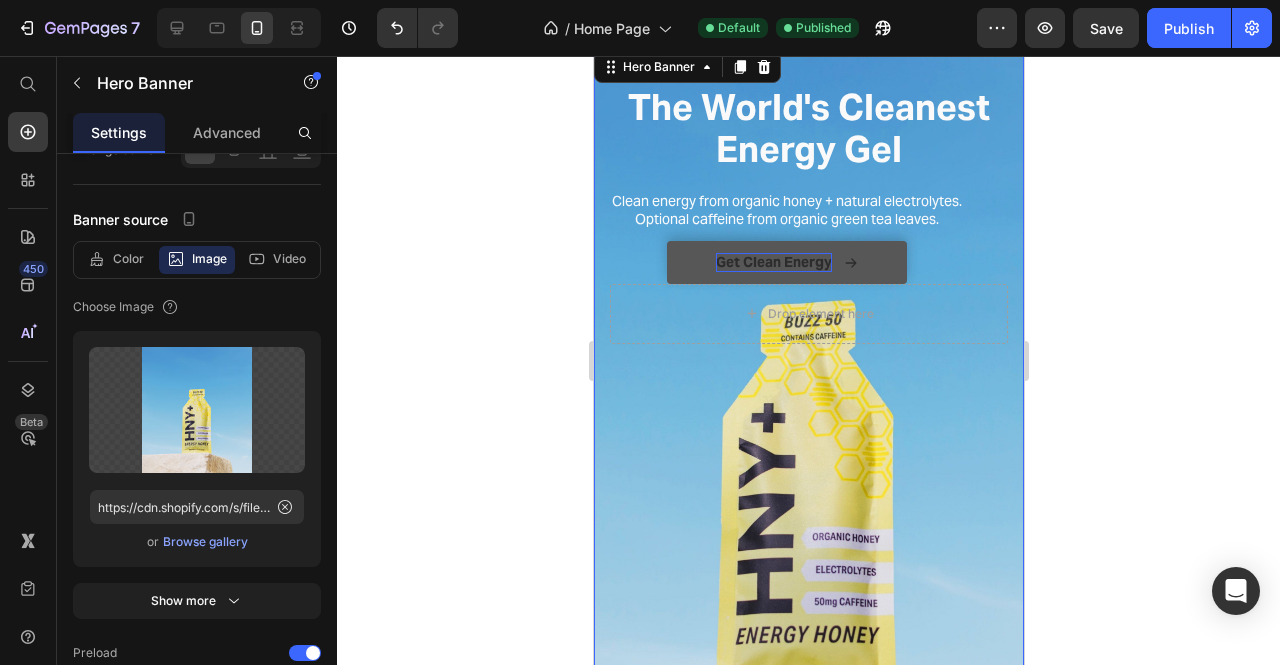 scroll, scrollTop: 0, scrollLeft: 0, axis: both 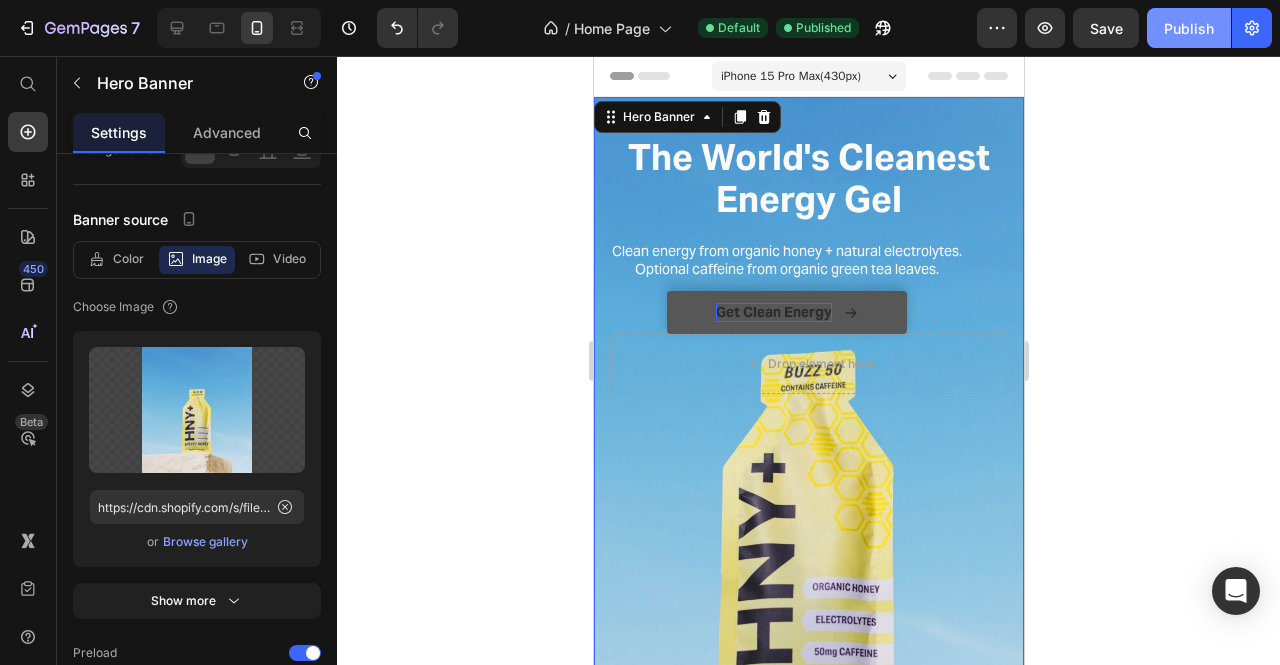click on "Publish" at bounding box center [1189, 28] 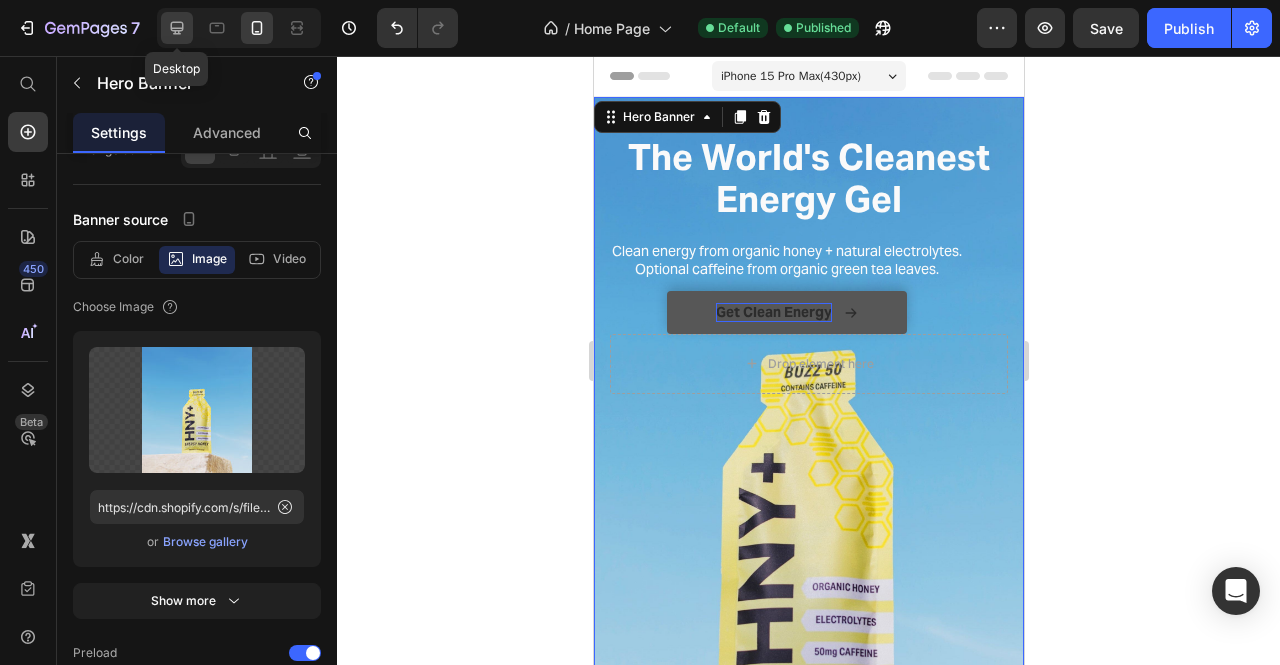 click 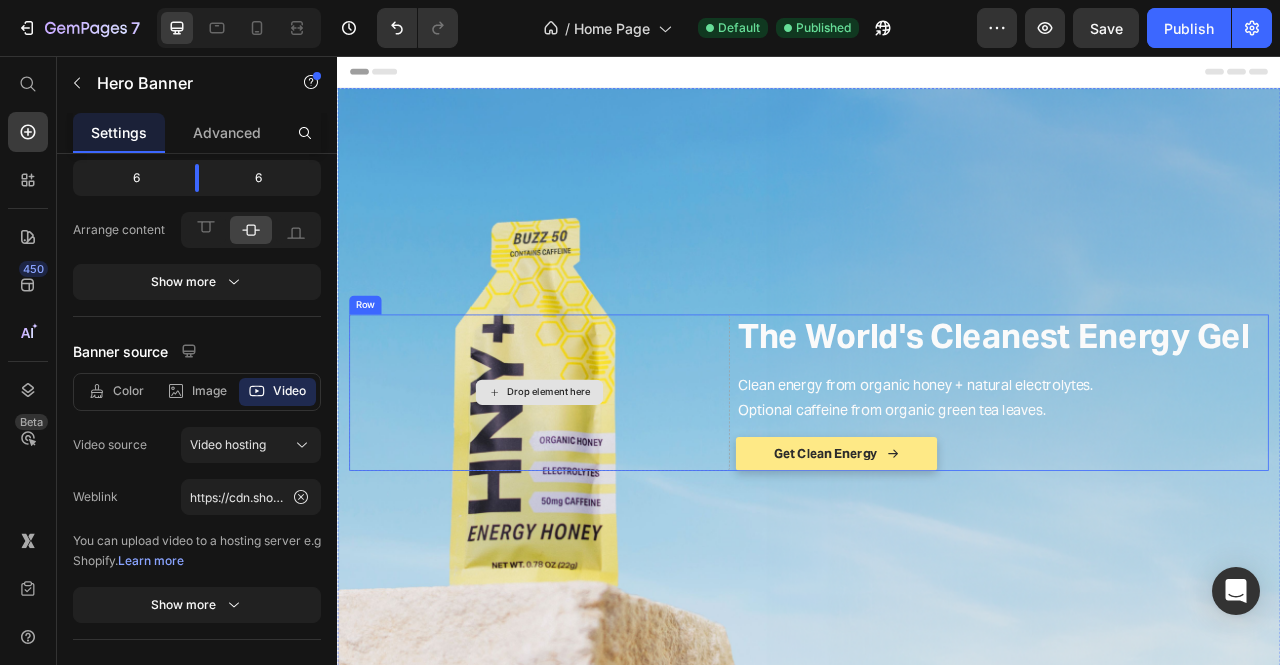 scroll, scrollTop: 106, scrollLeft: 0, axis: vertical 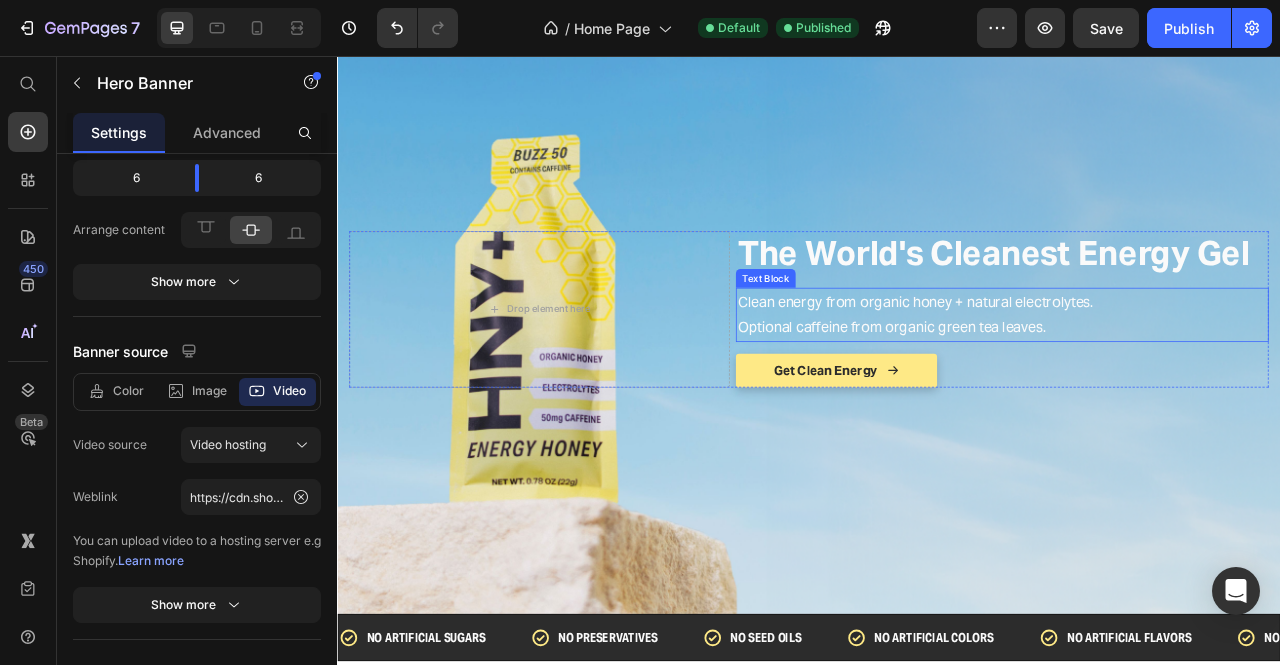 click on "Clean energy from organic honey + natural electrolytes. Optional caffeine from organic green tea leaves." at bounding box center [1183, 385] 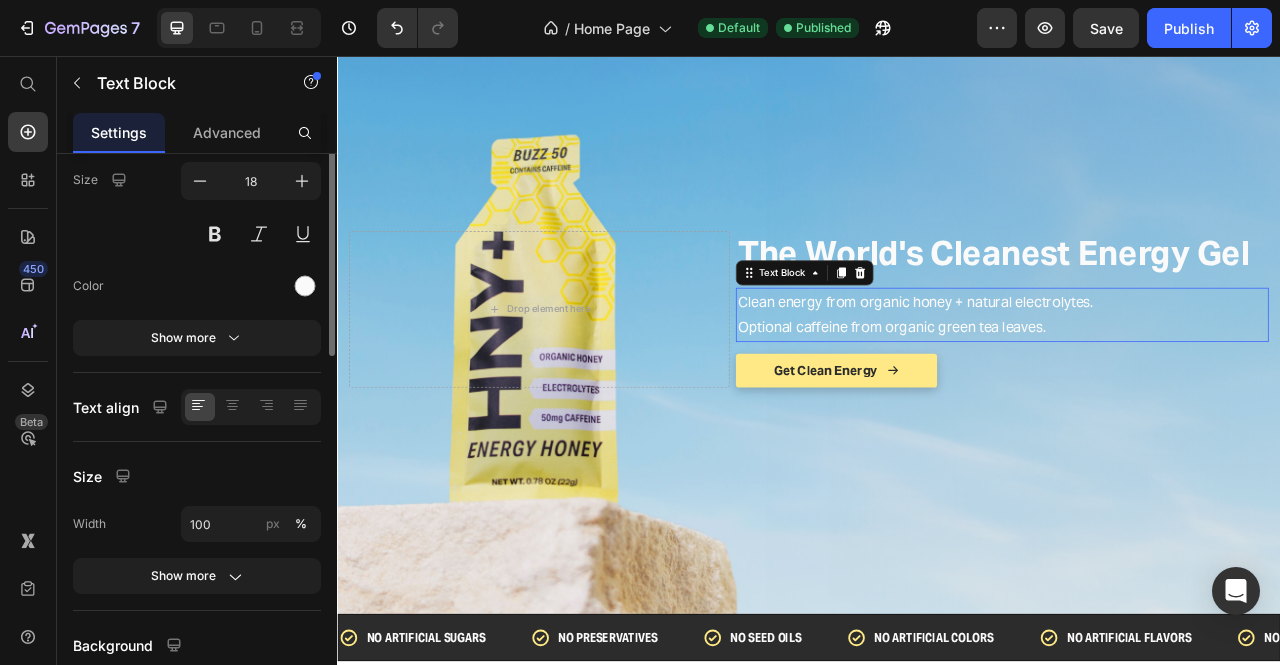 scroll, scrollTop: 0, scrollLeft: 0, axis: both 